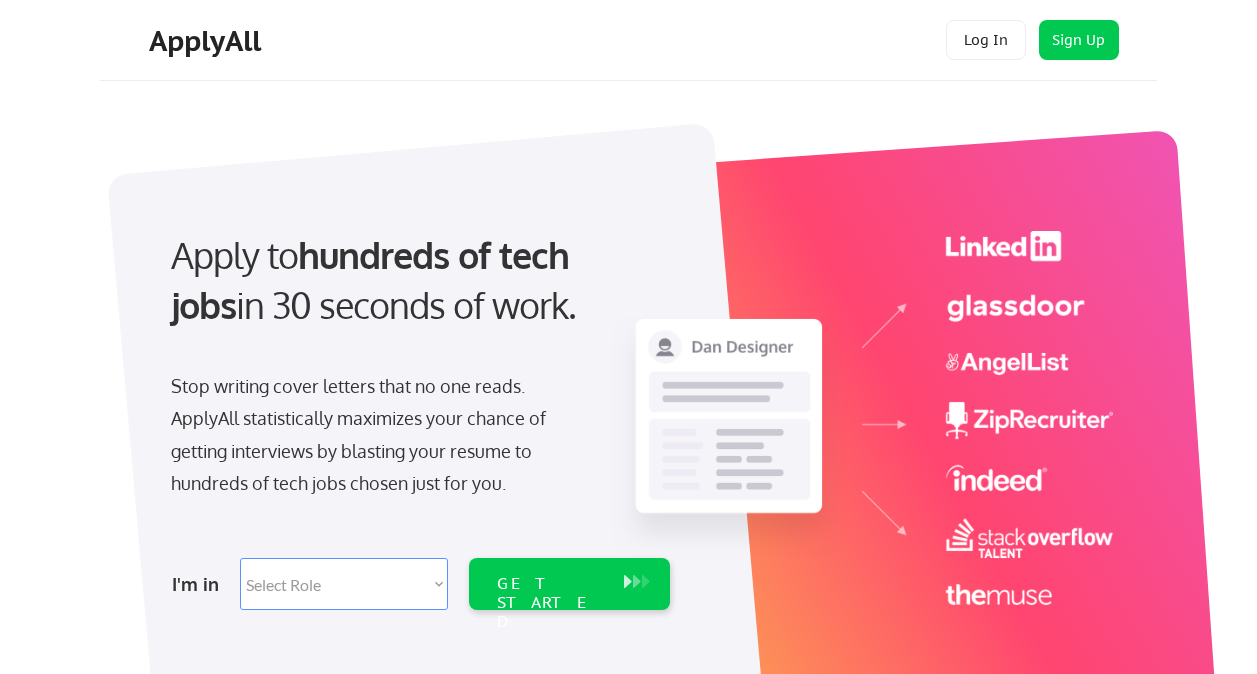 scroll, scrollTop: 0, scrollLeft: 0, axis: both 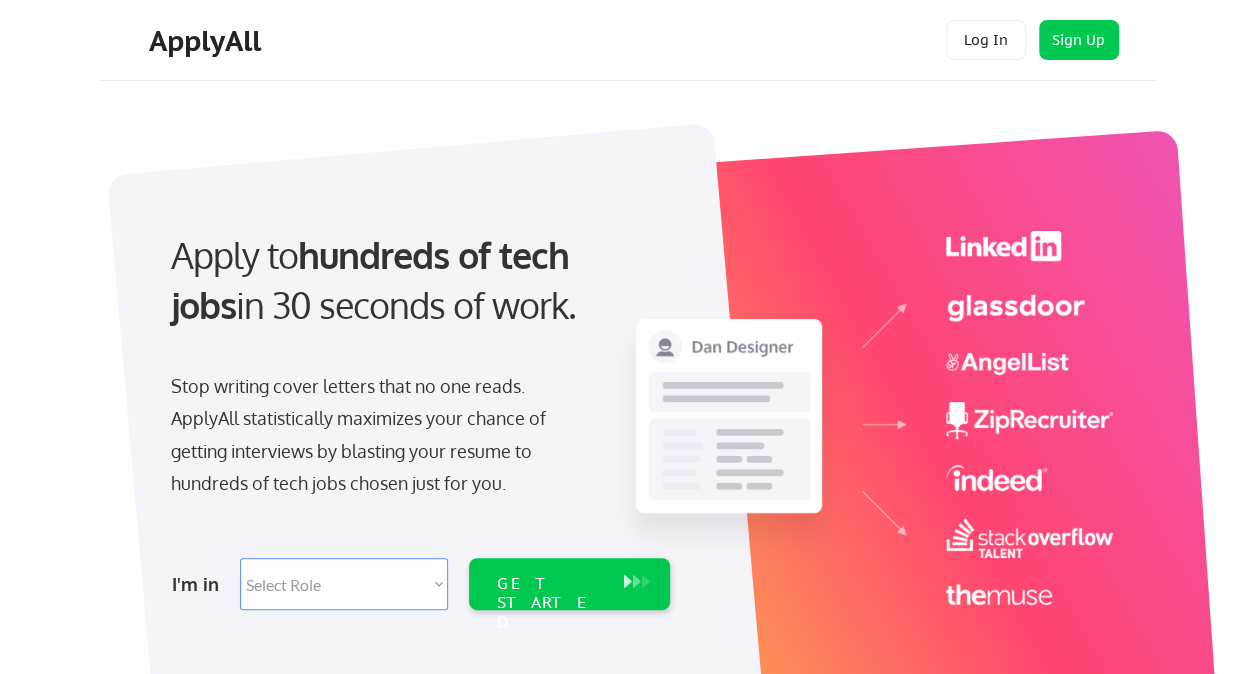 click on "Select Role Software Engineering Product Management Customer Success Sales UI/UX/Product Design Technical Project/Program Mgmt Marketing & Growth Data HR/Recruiting IT/Cybersecurity Tech Finance/Ops/Strategy Customer Support" at bounding box center (344, 584) 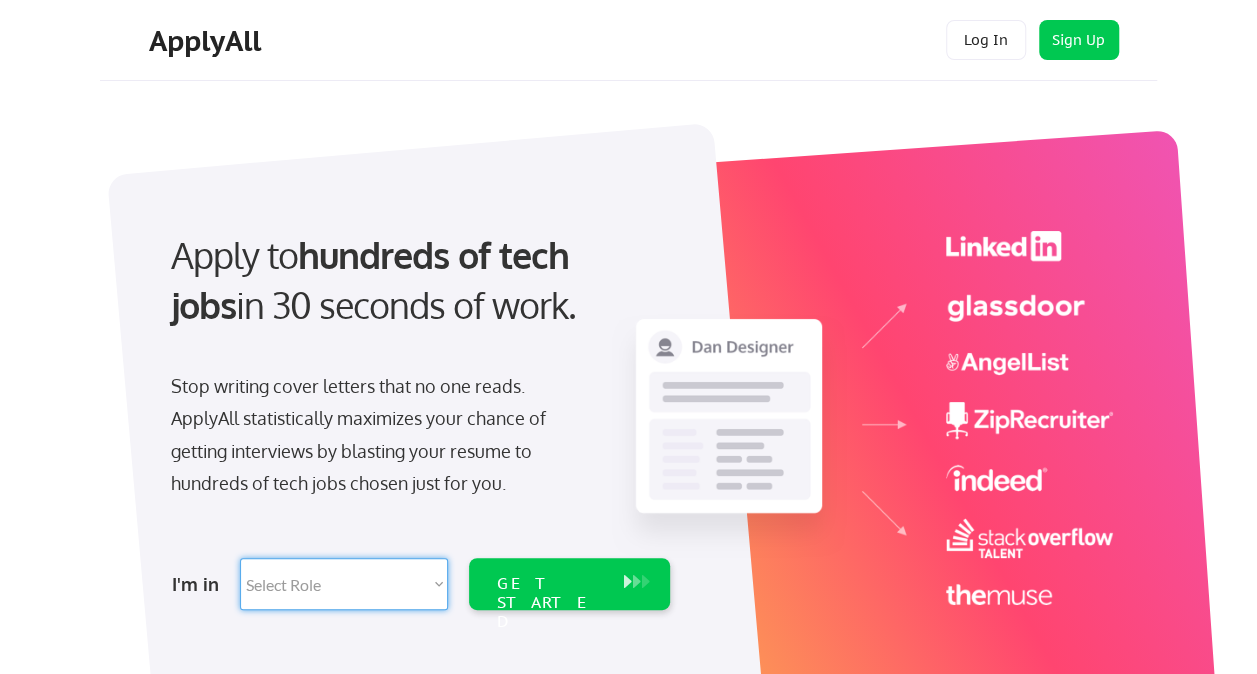select on ""it_security"" 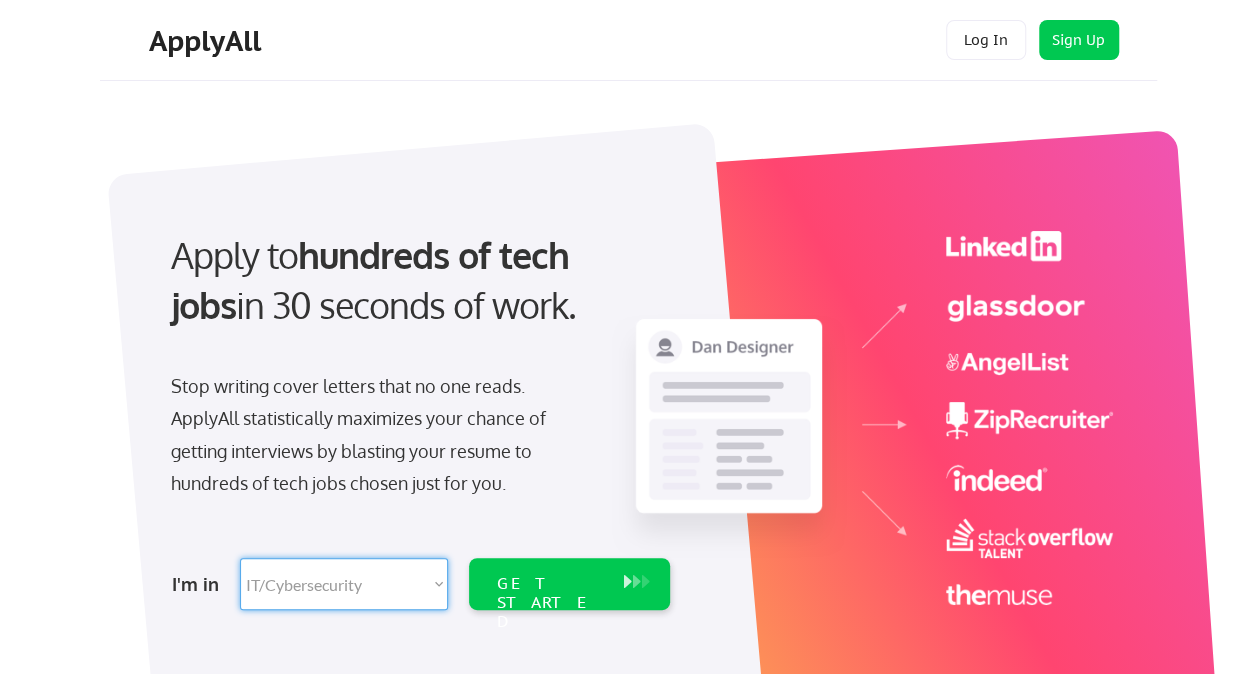 click on "Select Role Software Engineering Product Management Customer Success Sales UI/UX/Product Design Technical Project/Program Mgmt Marketing & Growth Data HR/Recruiting IT/Cybersecurity Tech Finance/Ops/Strategy Customer Support" at bounding box center [344, 584] 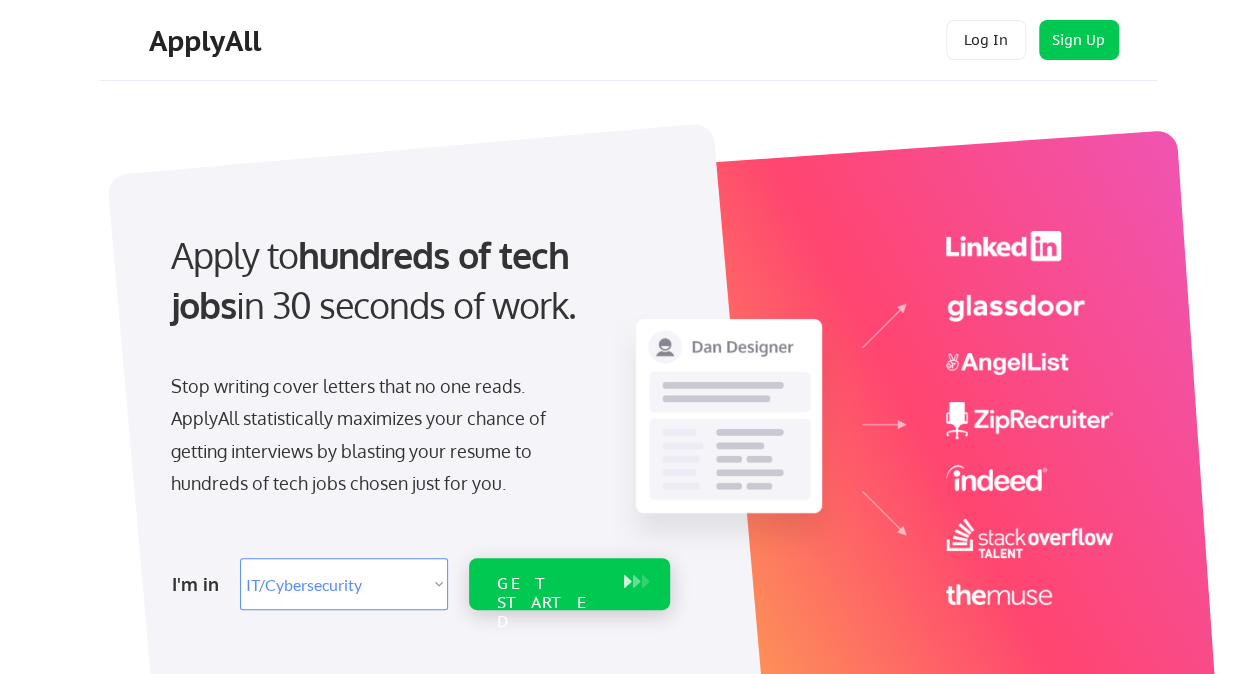 click on "GET STARTED" at bounding box center [550, 603] 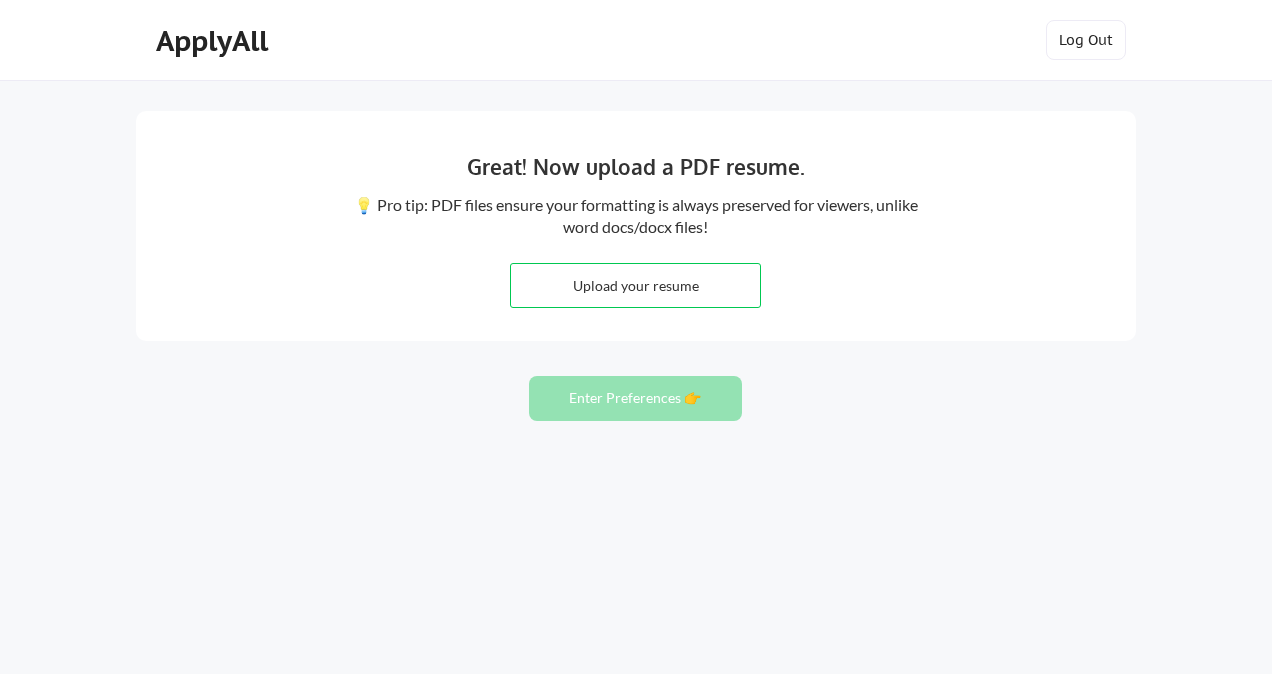 scroll, scrollTop: 0, scrollLeft: 0, axis: both 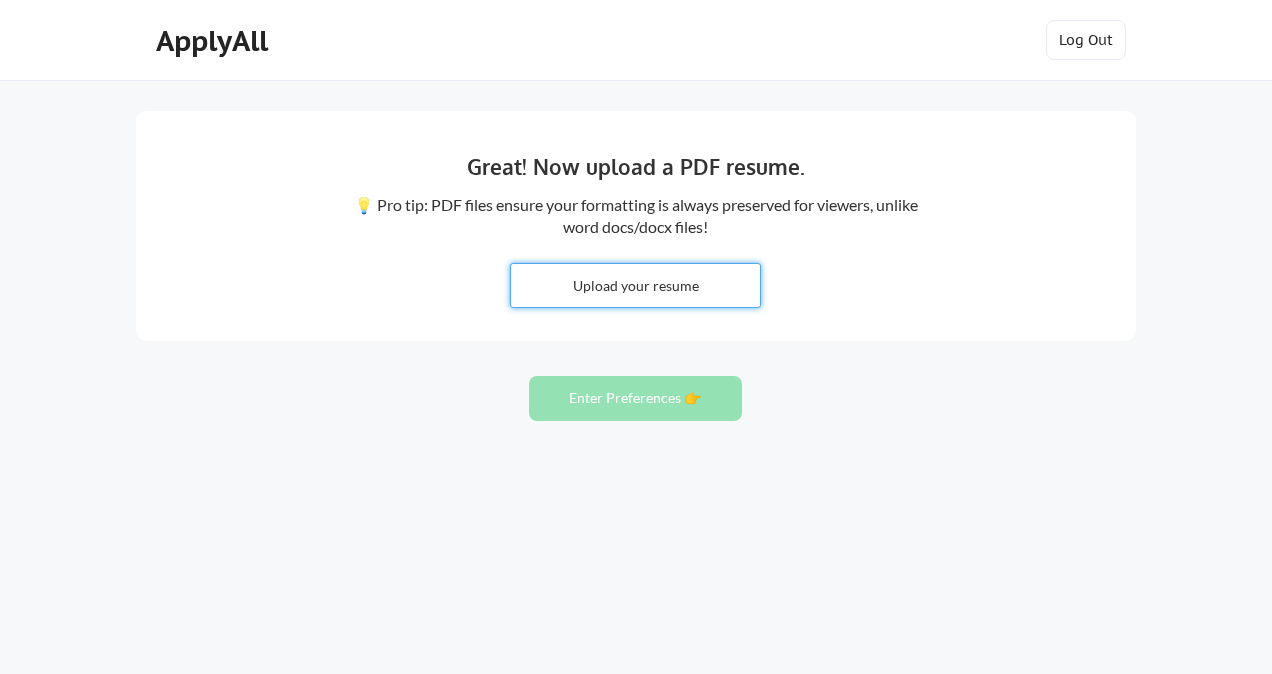 click at bounding box center [635, 285] 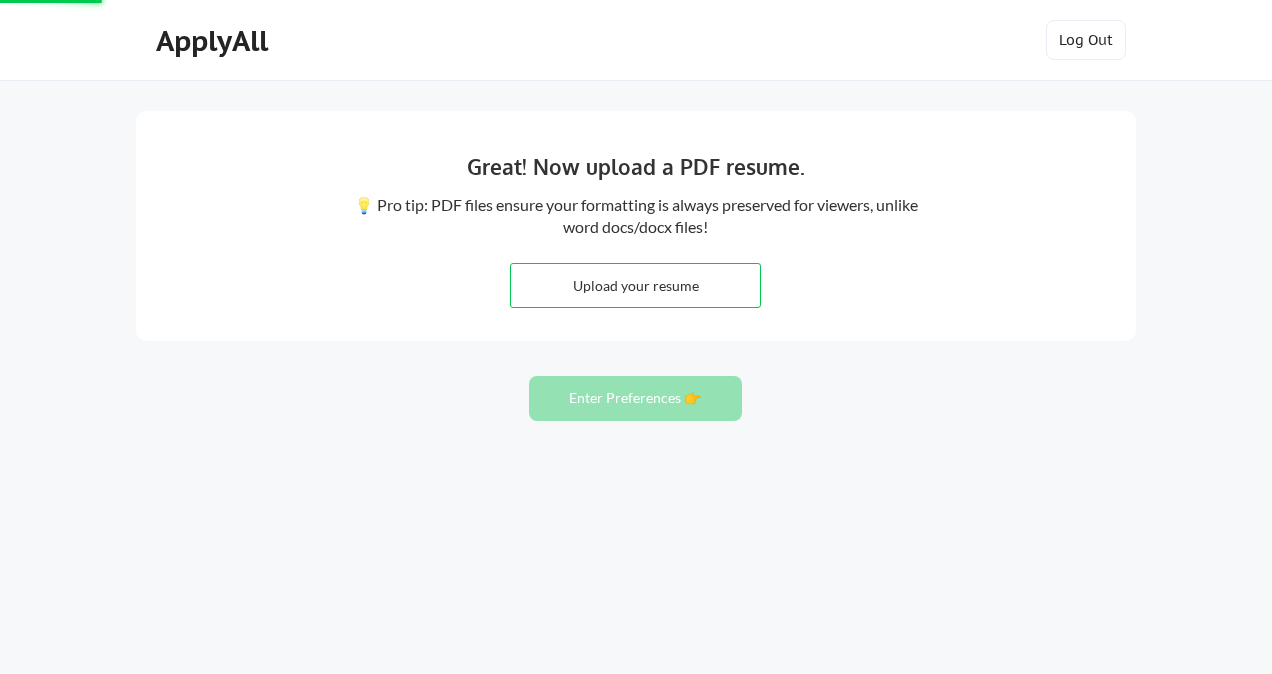 drag, startPoint x: 1106, startPoint y: 639, endPoint x: 1058, endPoint y: 522, distance: 126.46343 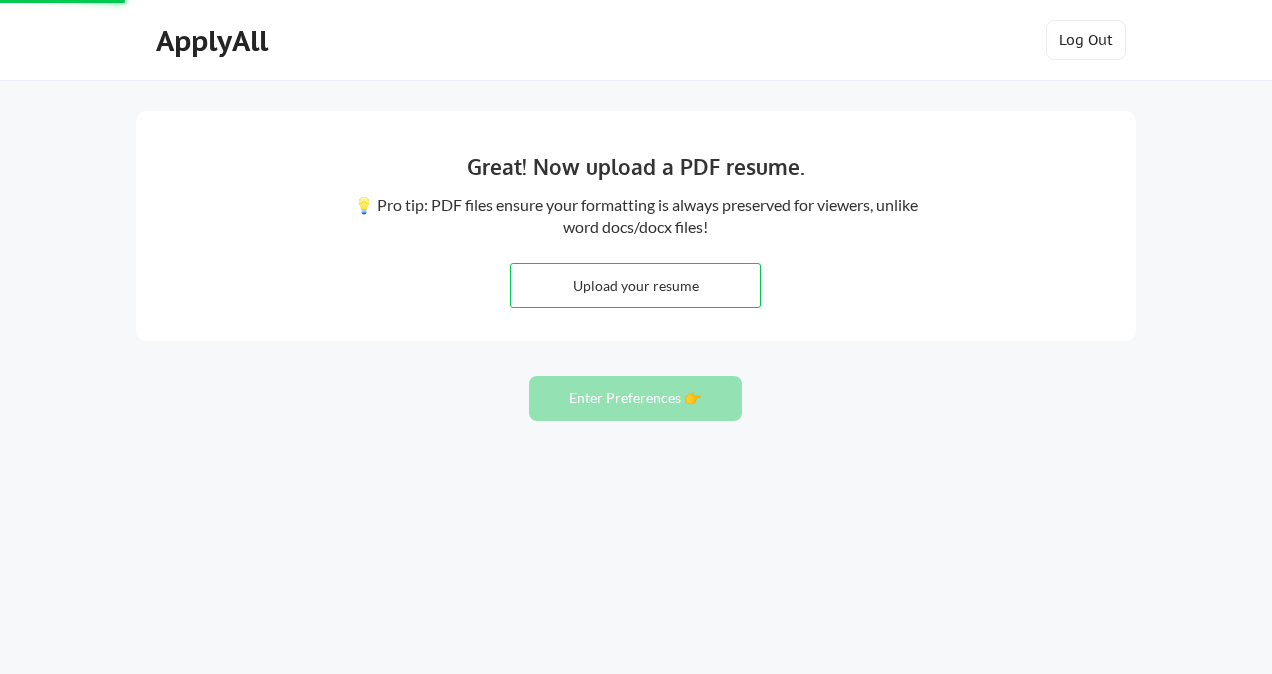 type 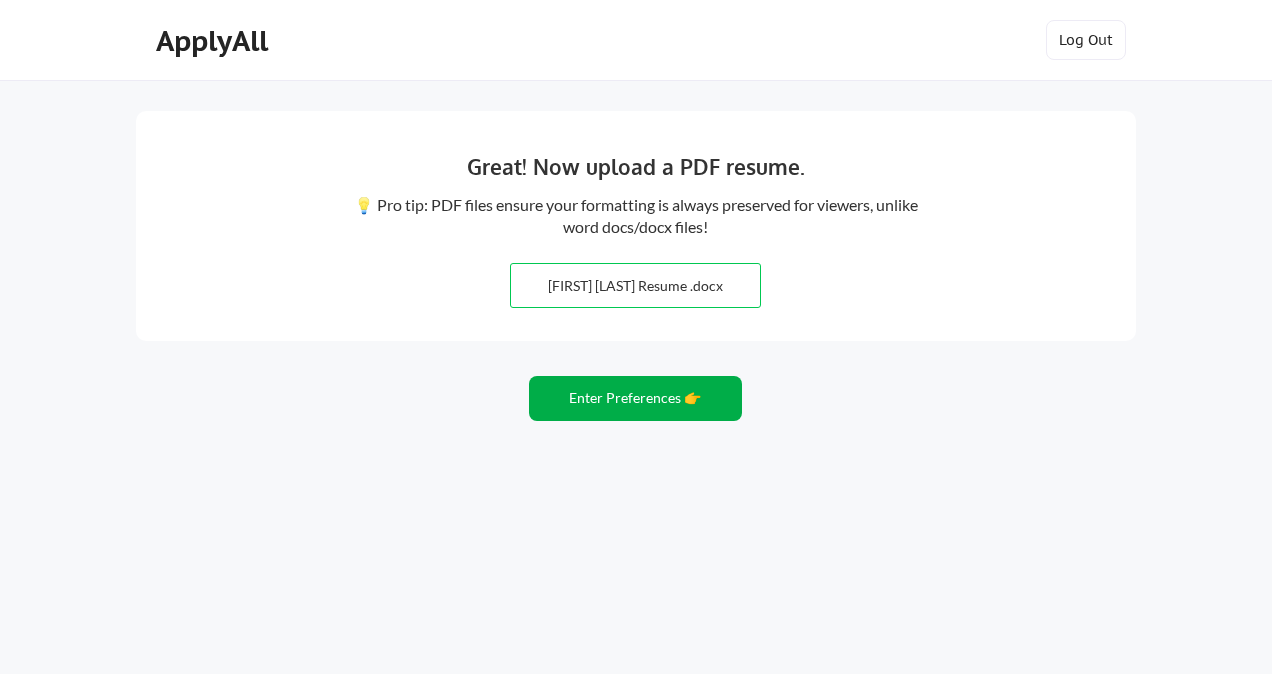 click on "Enter Preferences  👉" at bounding box center (635, 398) 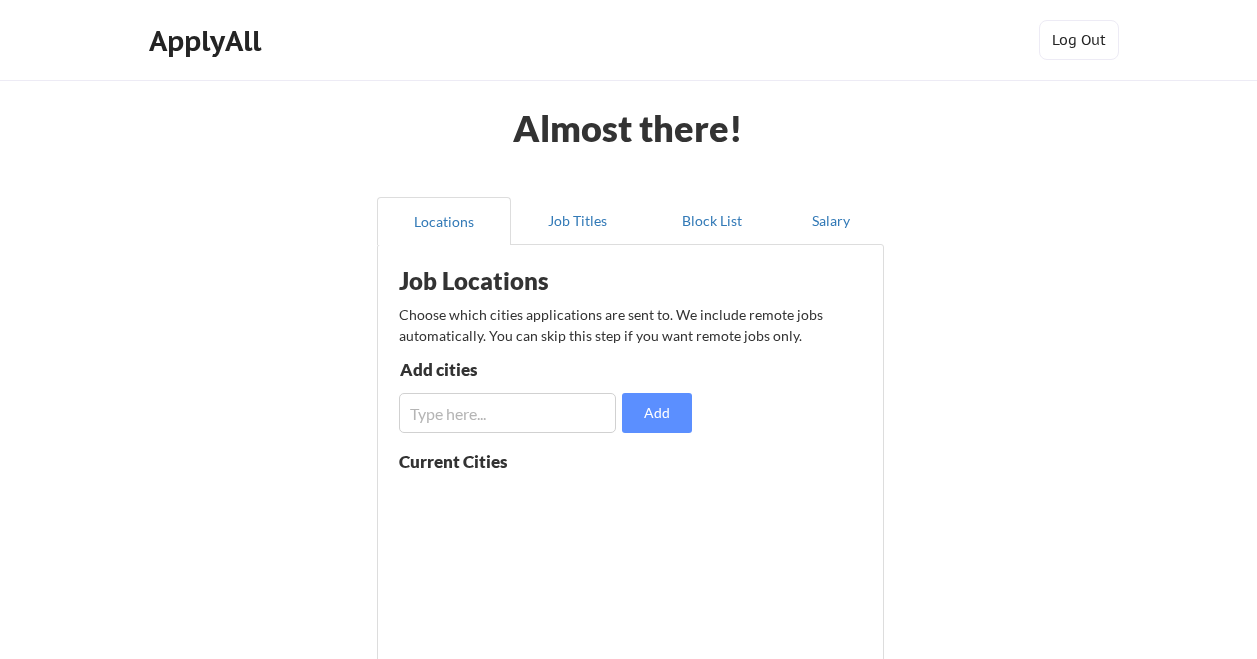 scroll, scrollTop: 0, scrollLeft: 0, axis: both 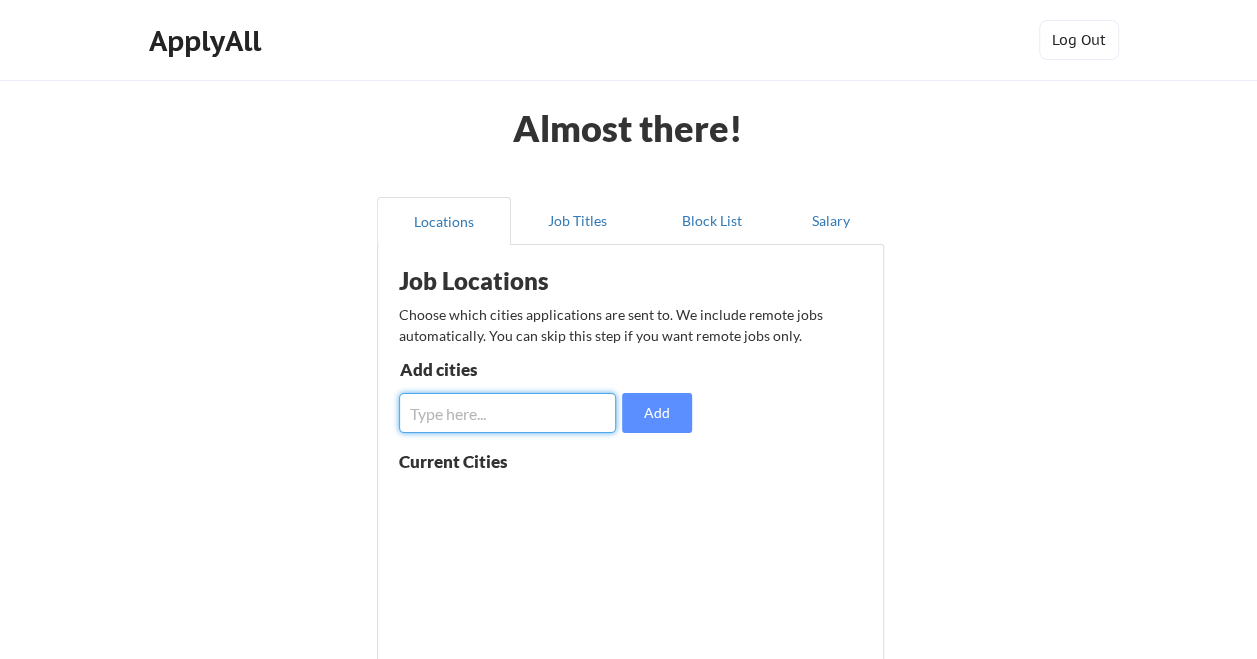 click at bounding box center [508, 413] 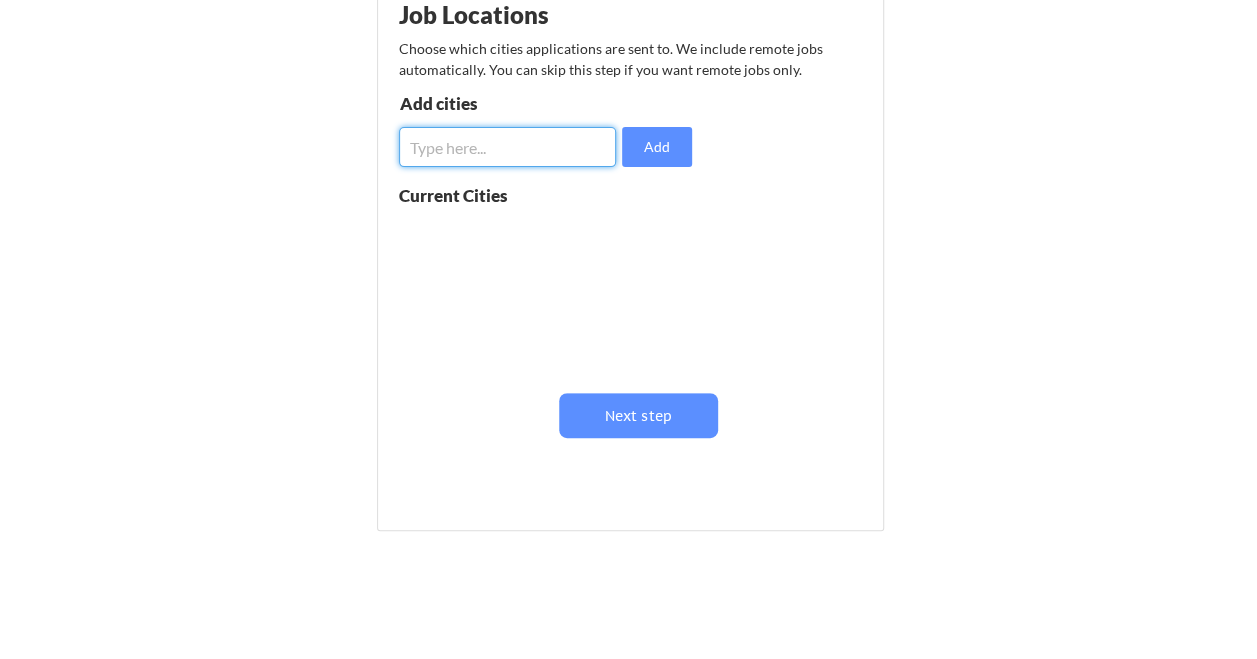 scroll, scrollTop: 0, scrollLeft: 0, axis: both 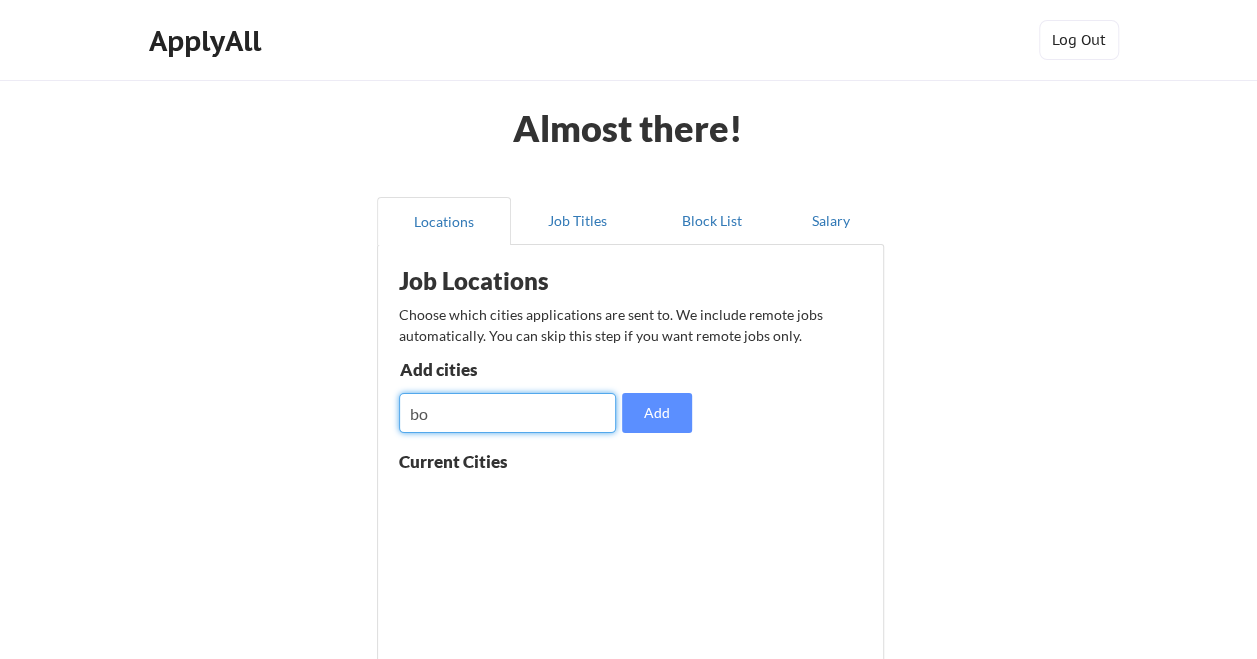type on "b" 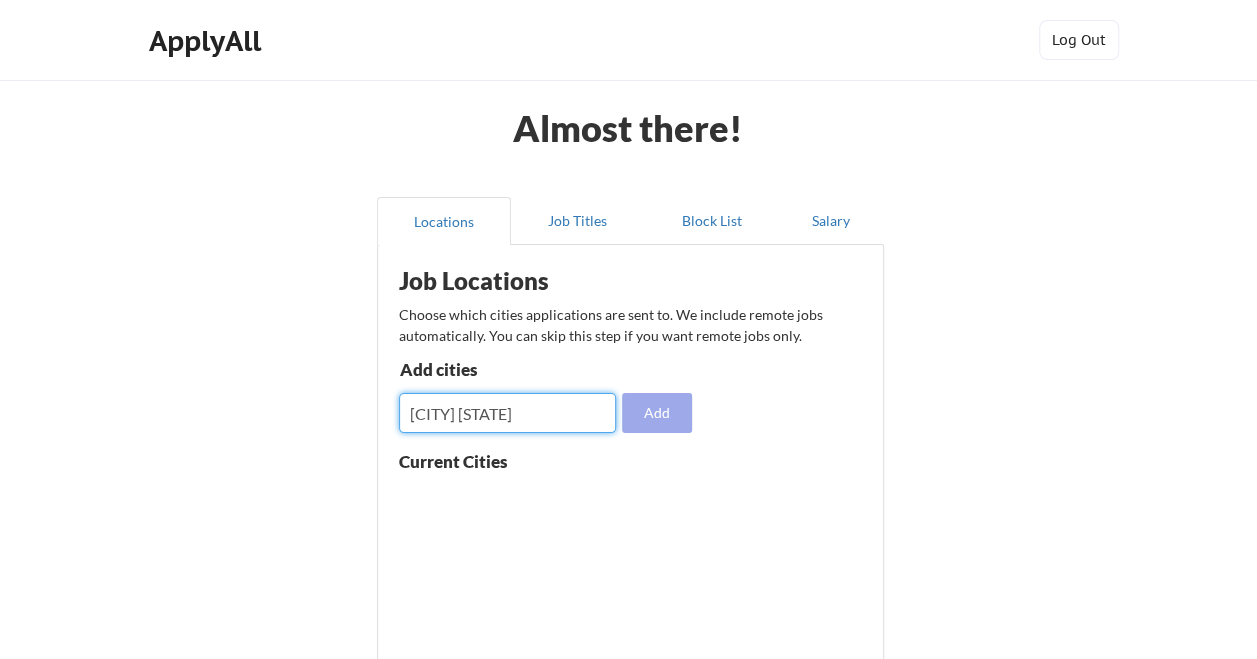 type on "[CITY] [STATE]" 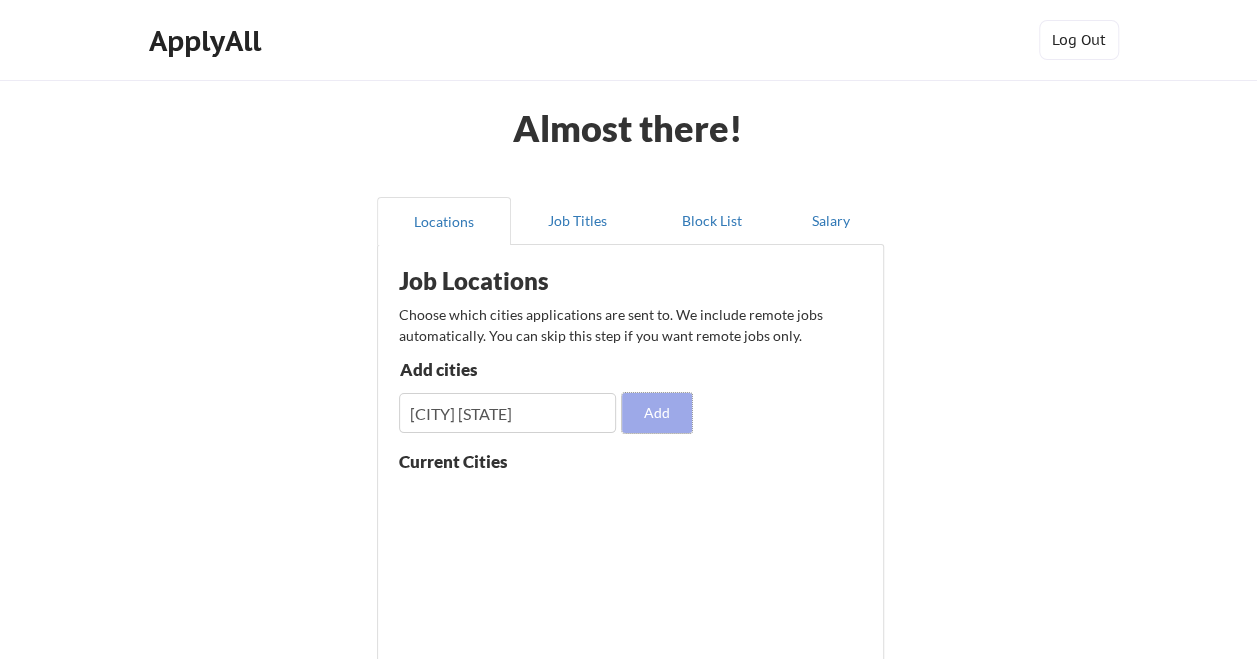 click on "Add" at bounding box center (657, 413) 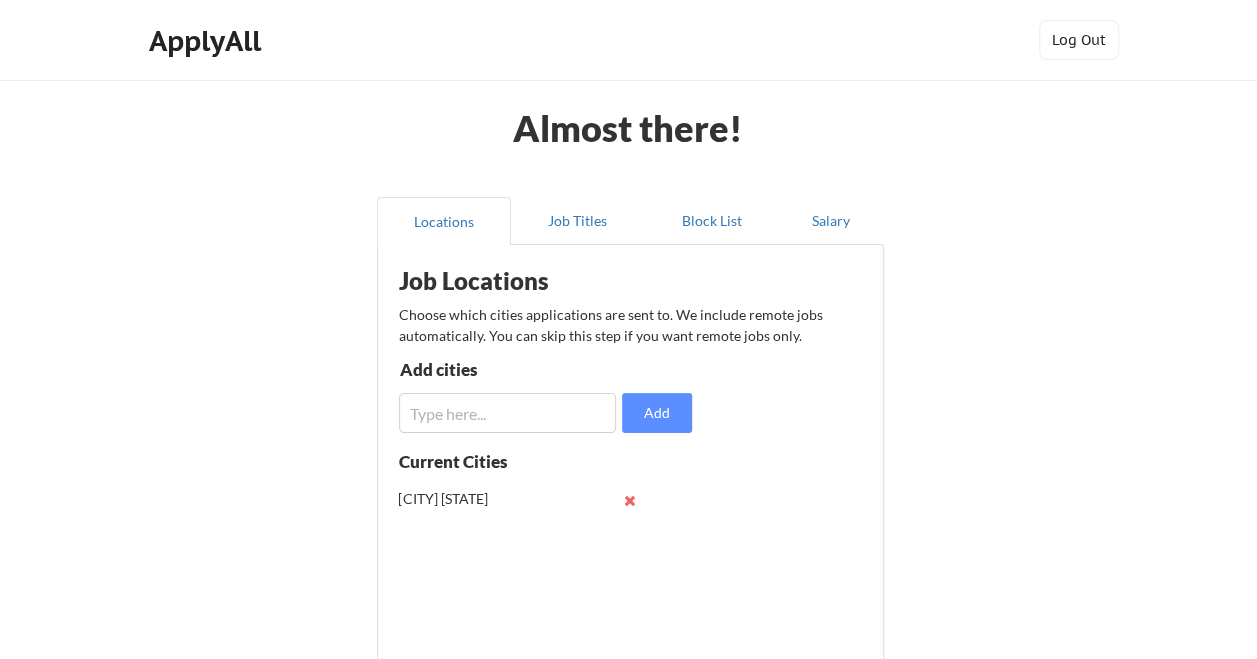click at bounding box center [508, 413] 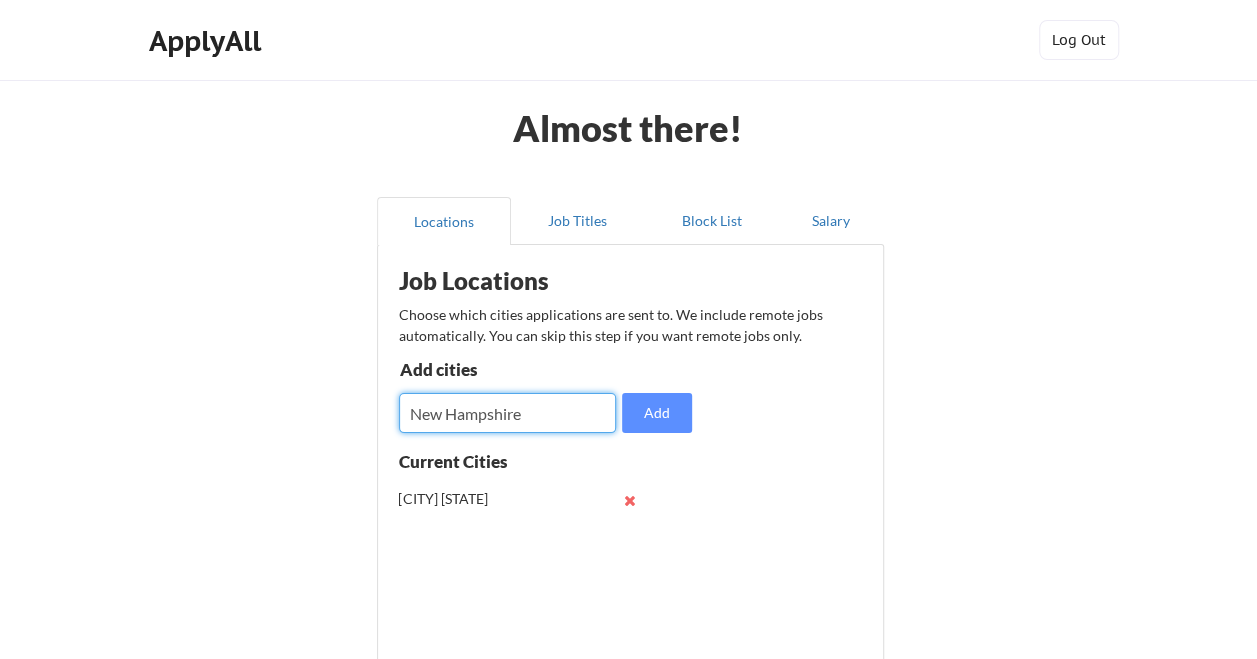 type on "New Hampshire" 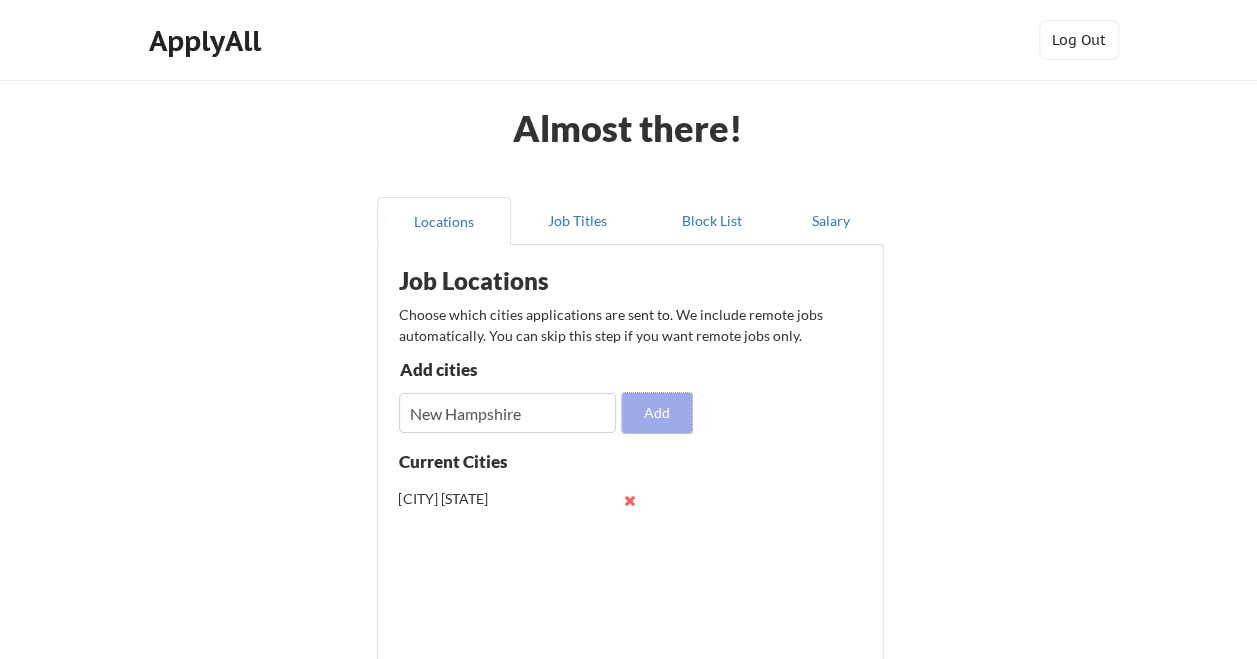 click on "Add" at bounding box center (657, 413) 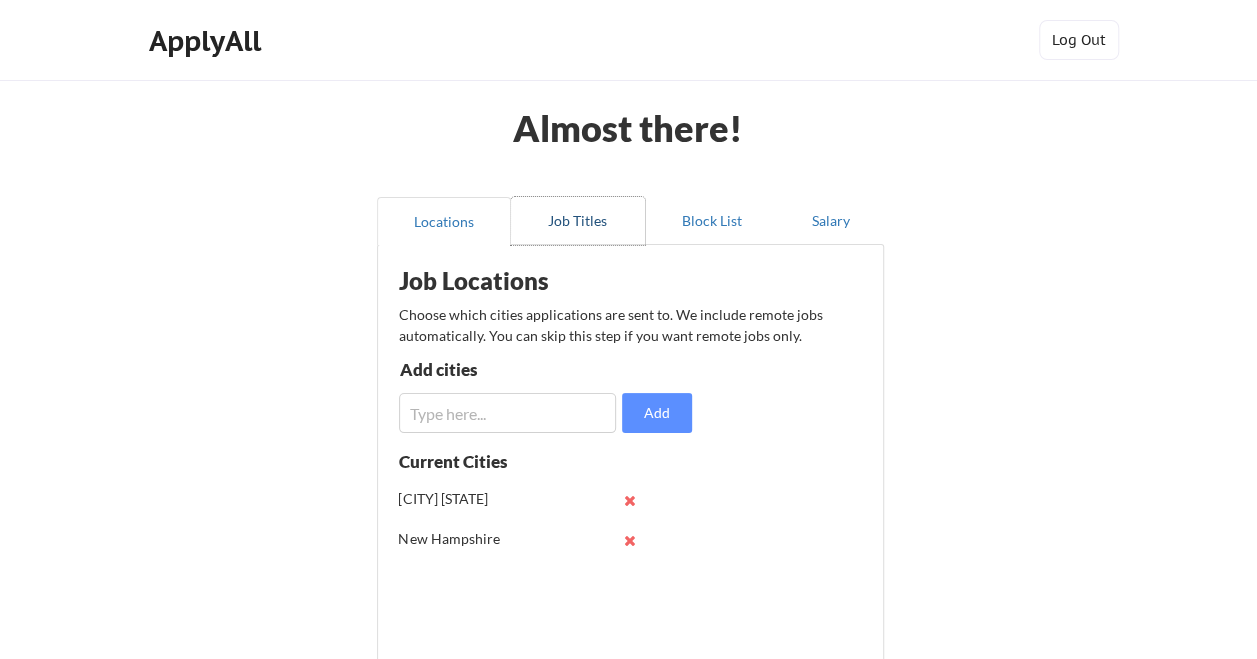 click on "Job Titles" at bounding box center (578, 221) 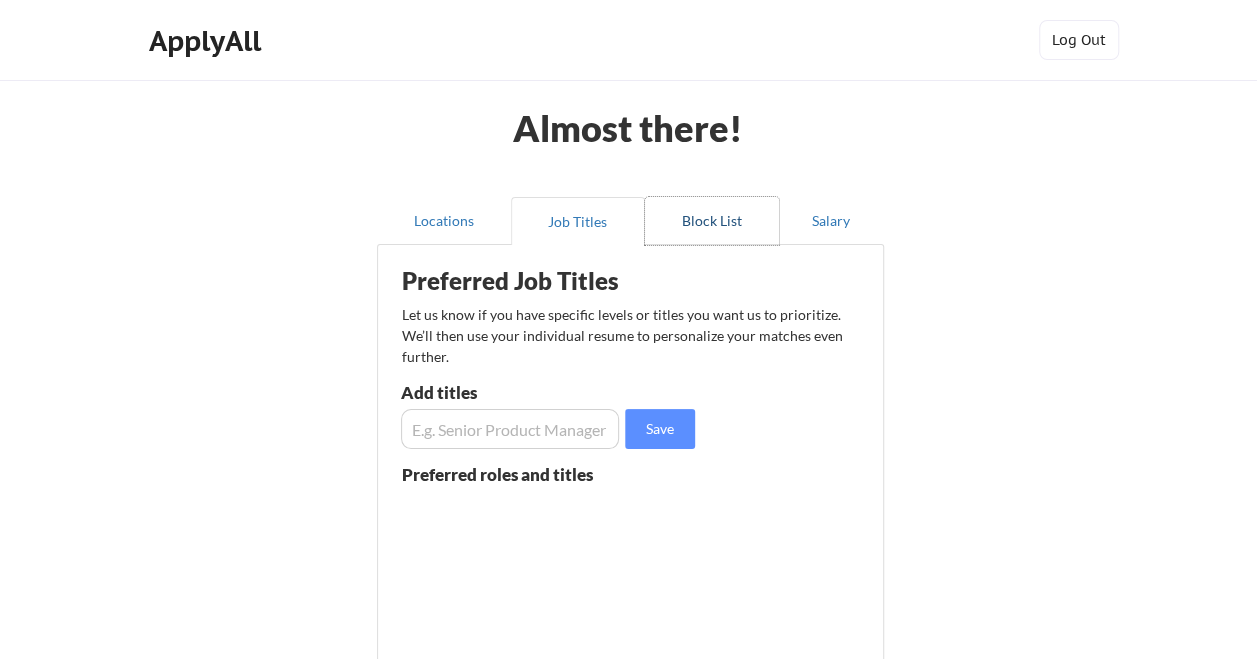 click on "Block List" at bounding box center (712, 221) 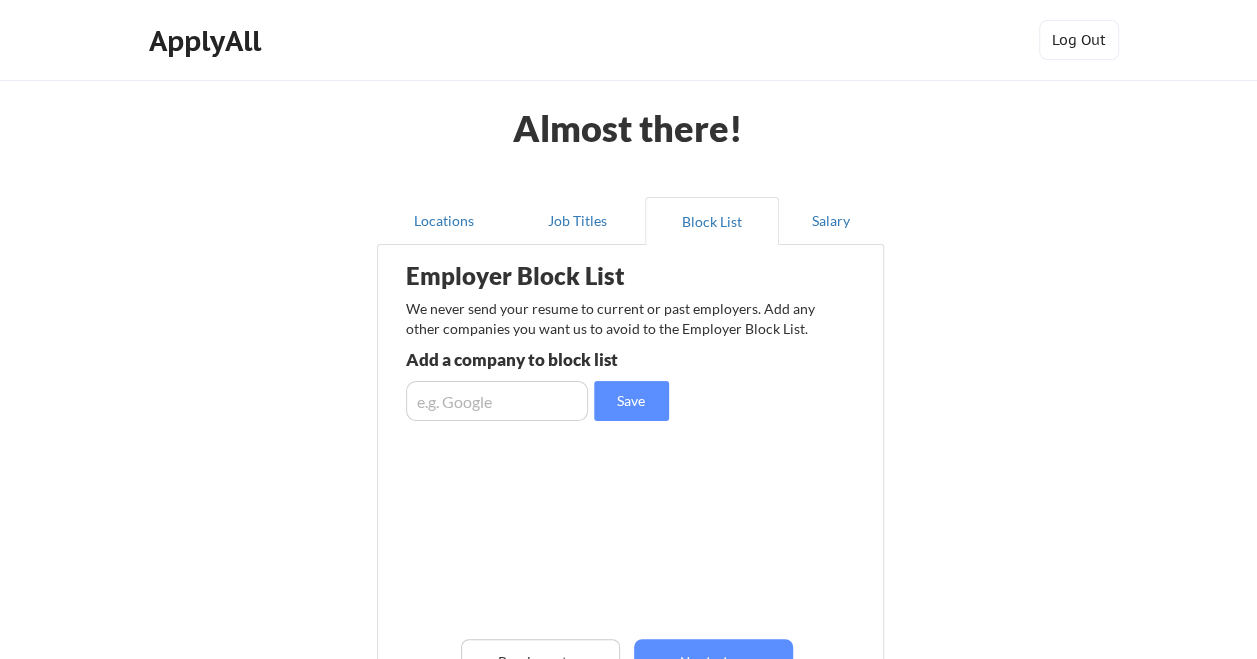 click on "Add a company to block list" at bounding box center (553, 359) 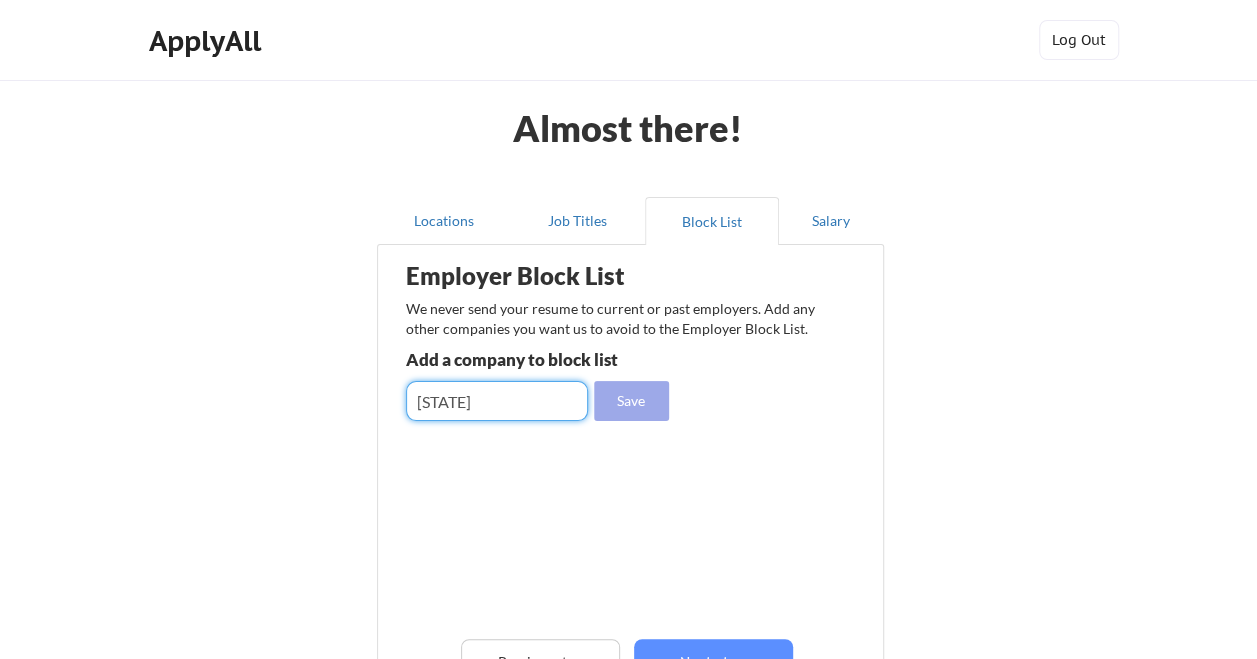 type on "Connection" 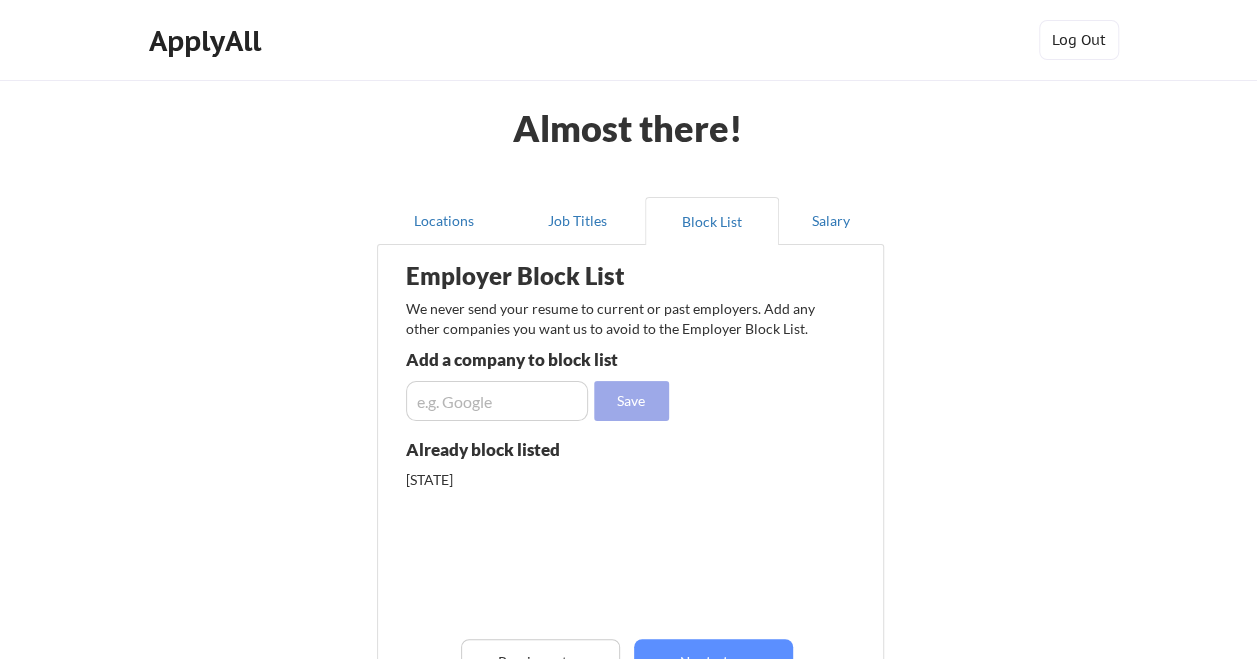 click on "Save" at bounding box center [631, 401] 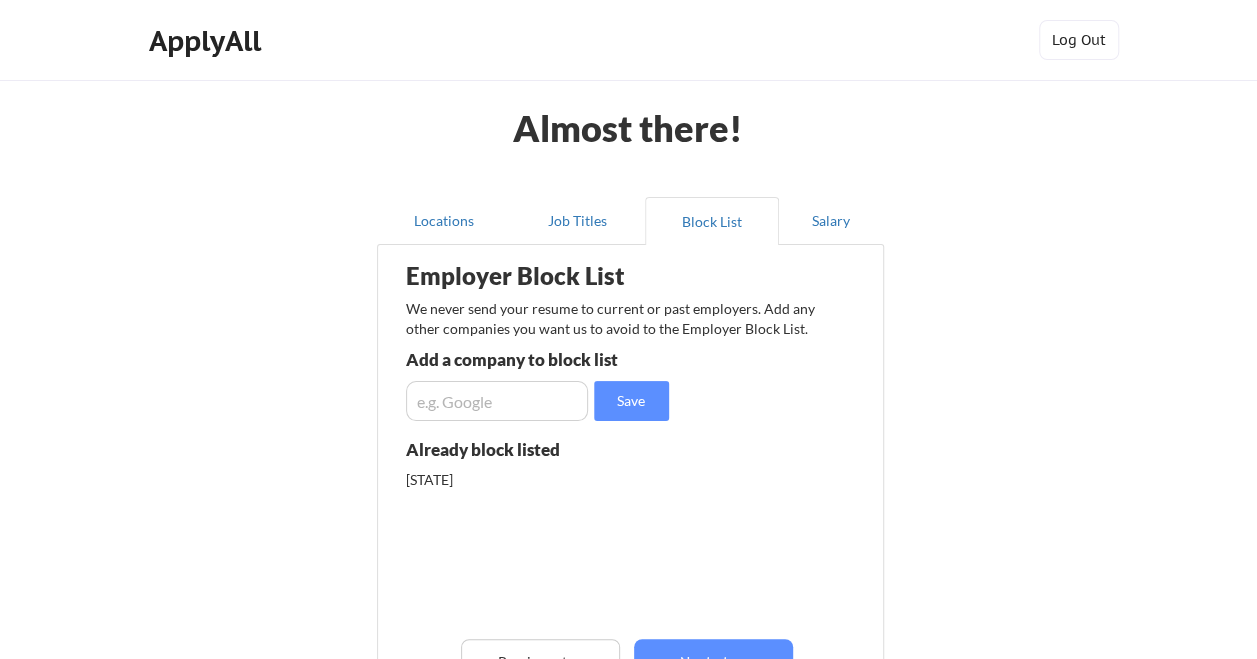 click on "Connection" at bounding box center [511, 480] 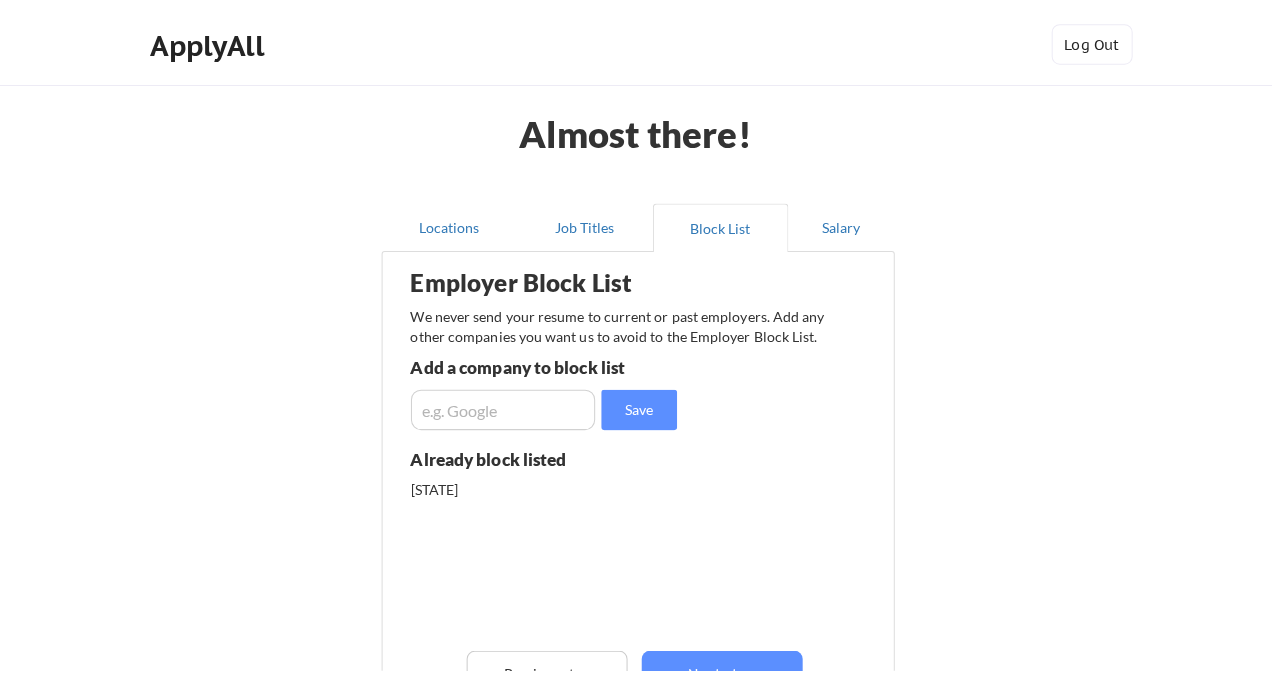 scroll, scrollTop: 130, scrollLeft: 0, axis: vertical 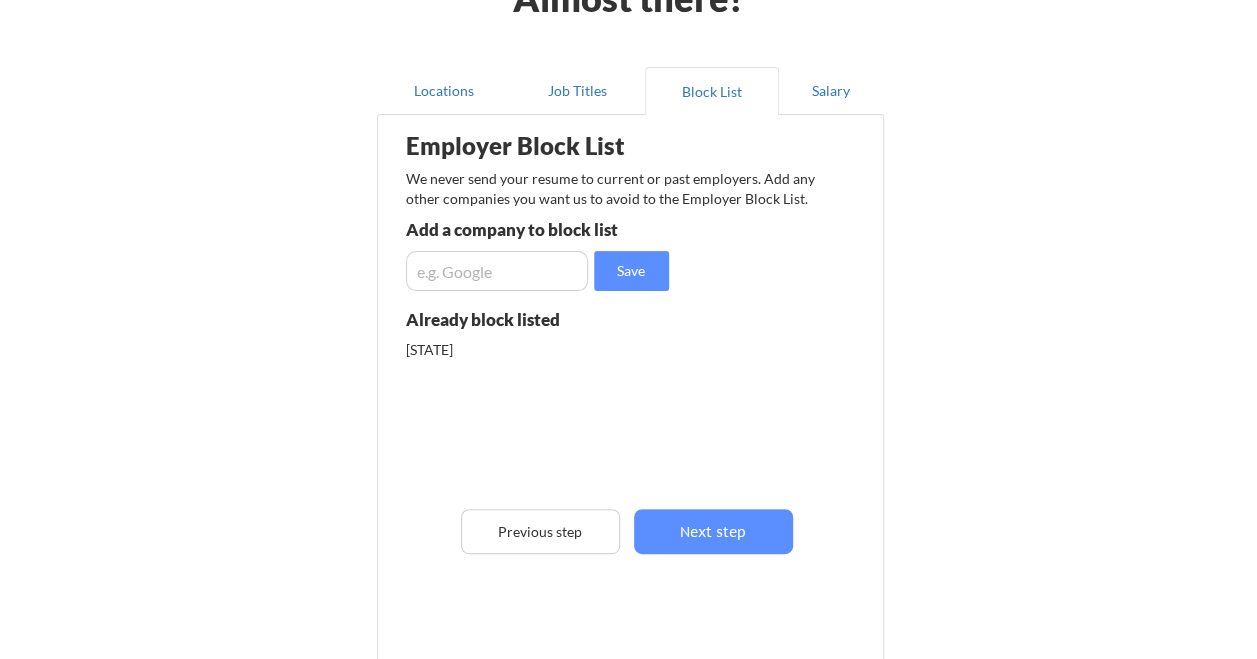 click at bounding box center [497, 271] 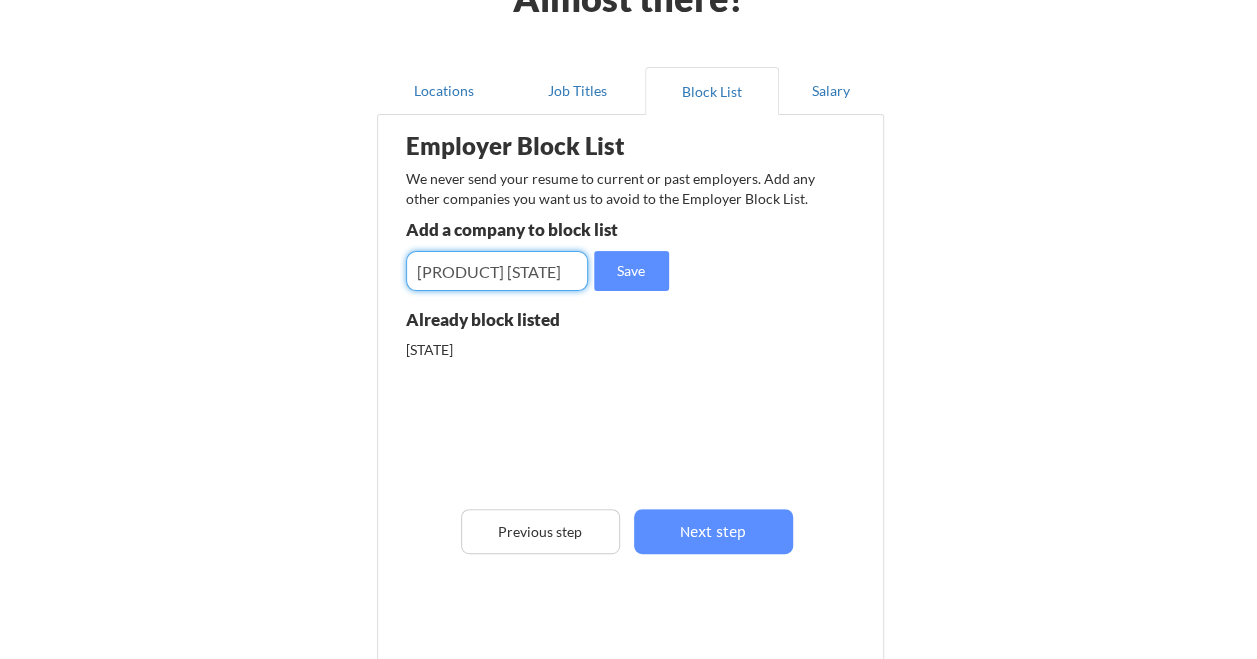 type on "PC Connection" 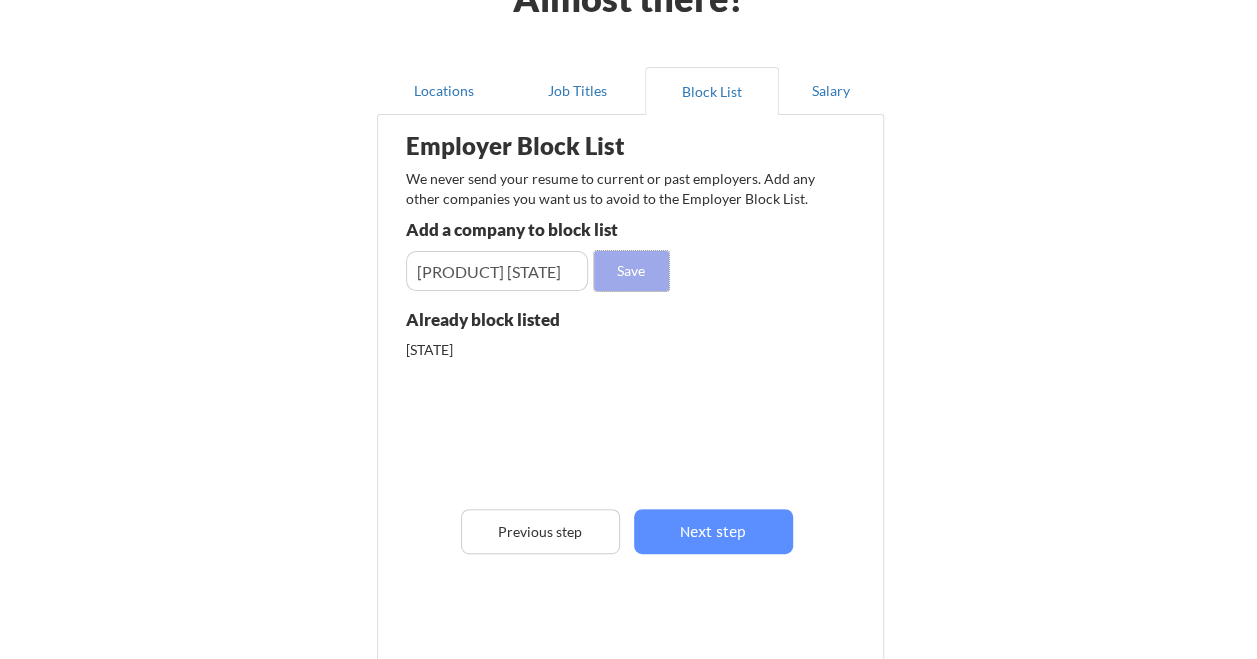 click on "Save" at bounding box center (631, 271) 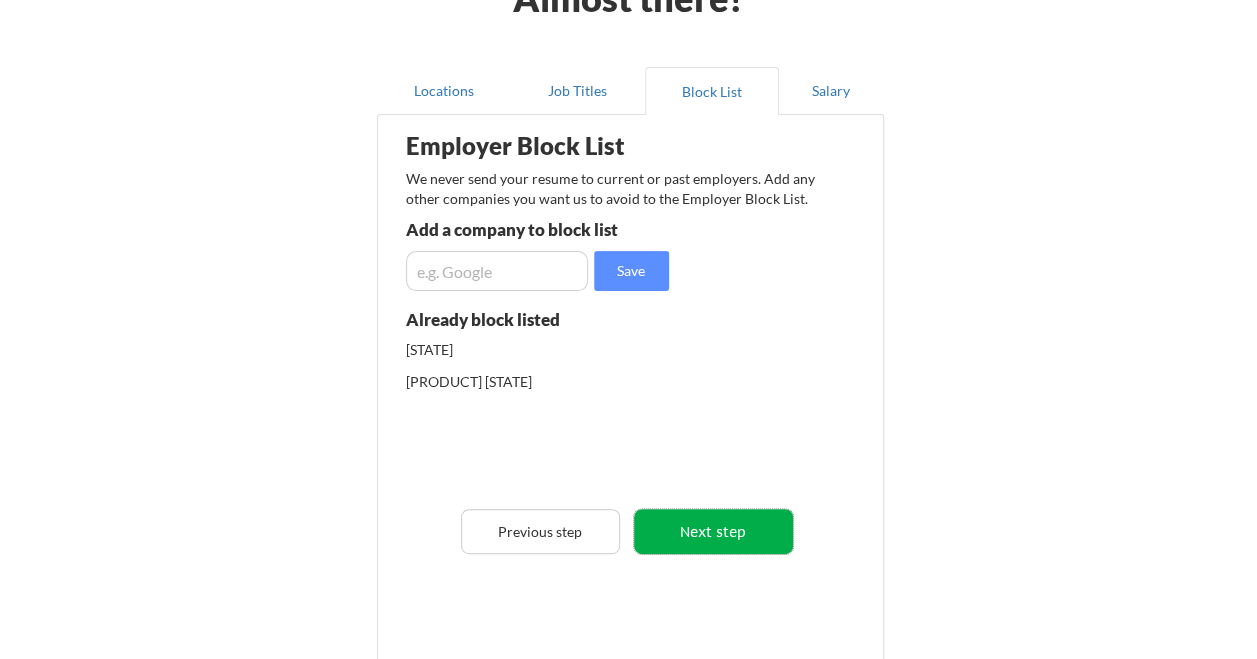 click on "Next step" at bounding box center [713, 531] 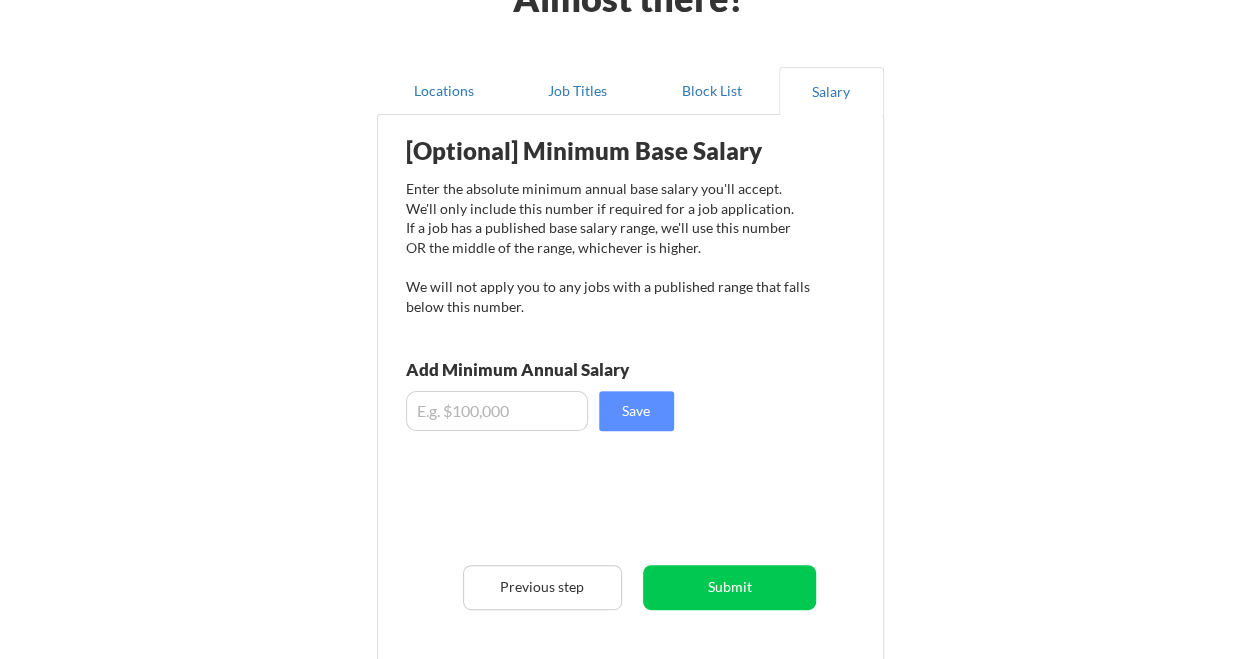 click at bounding box center (497, 411) 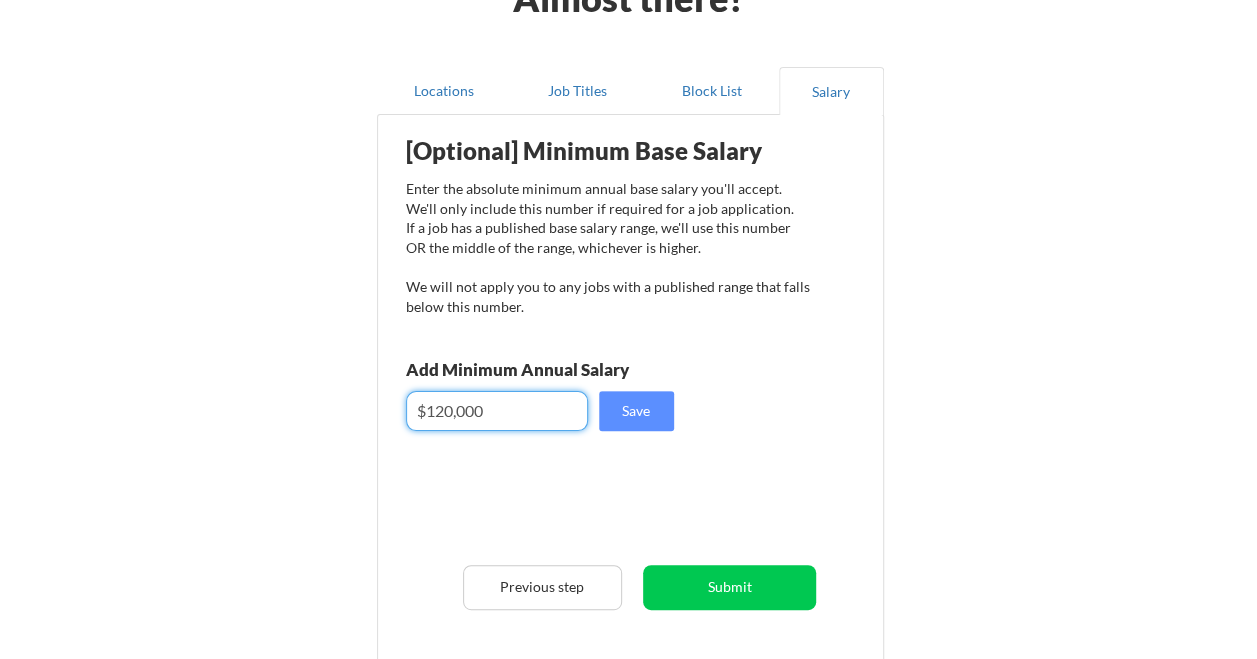 type on "$120,000" 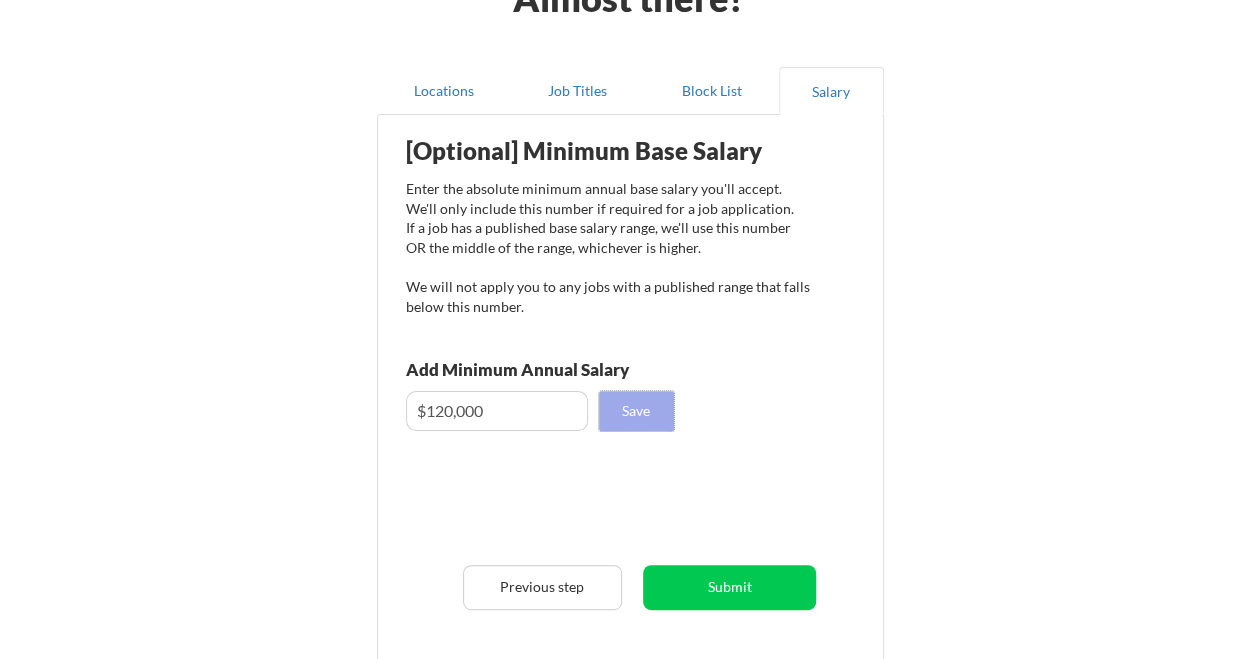 click on "Save" at bounding box center (636, 411) 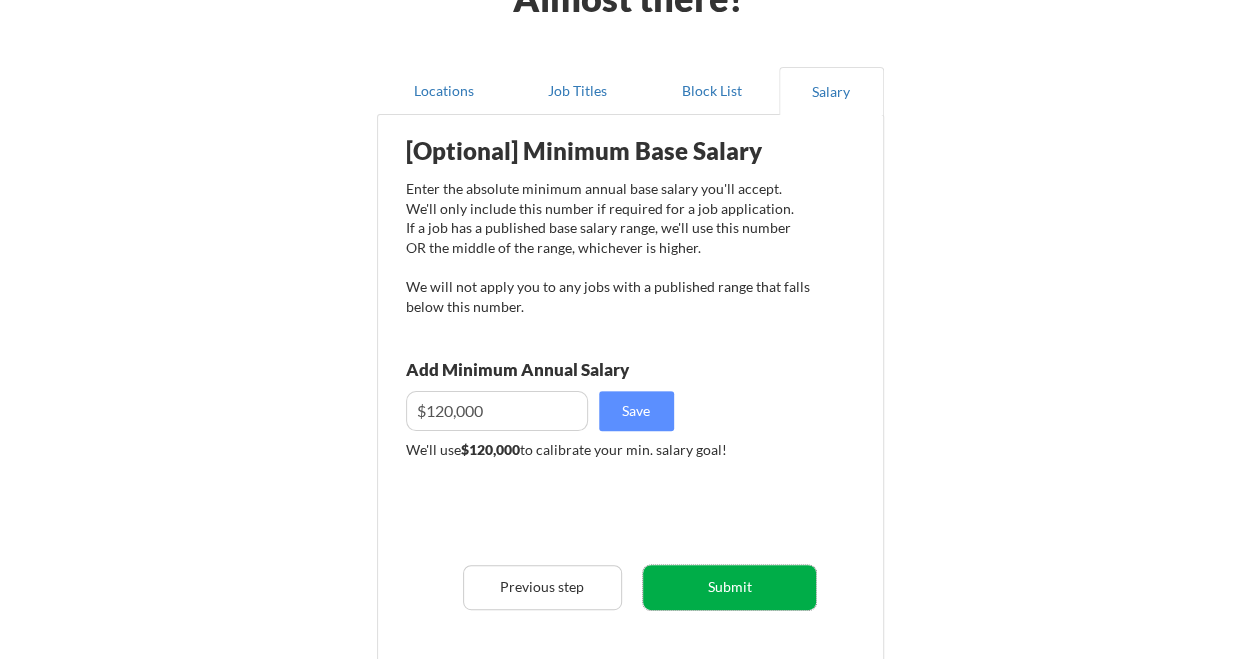 click on "Submit" at bounding box center [729, 587] 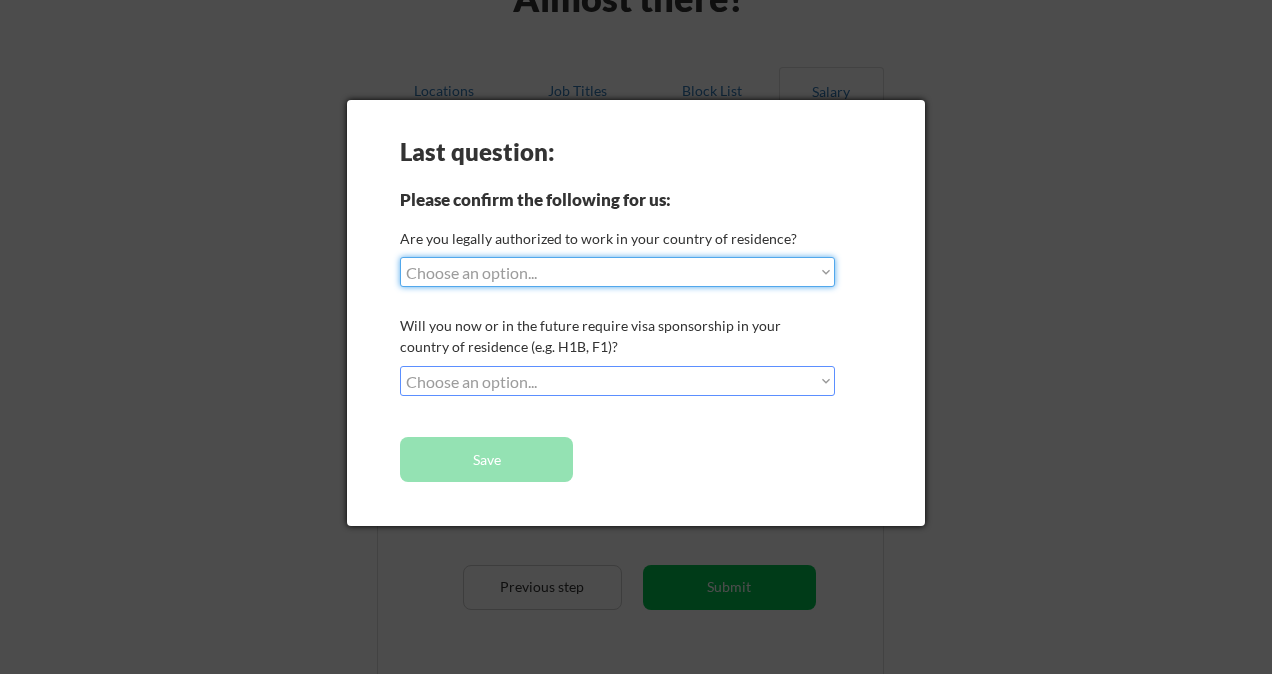 click on "Choose an option... Yes, I am a US Citizen Yes, I am a Canadian Citizen Yes, I am a US Green Card Holder Yes, I am an Other Permanent Resident Yes, I am here on a visa (H1B, OPT, etc.) No, I am not (yet) authorized" at bounding box center [617, 272] 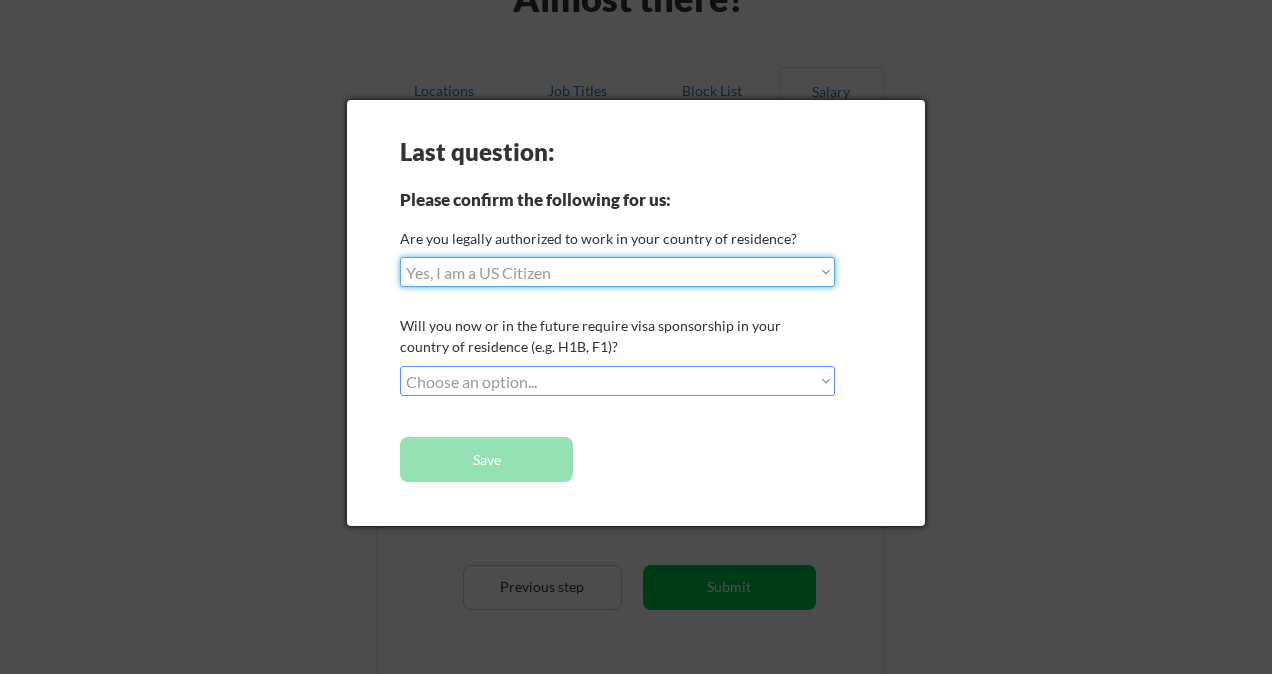 click on "Choose an option... Yes, I am a US Citizen Yes, I am a Canadian Citizen Yes, I am a US Green Card Holder Yes, I am an Other Permanent Resident Yes, I am here on a visa (H1B, OPT, etc.) No, I am not (yet) authorized" at bounding box center [617, 272] 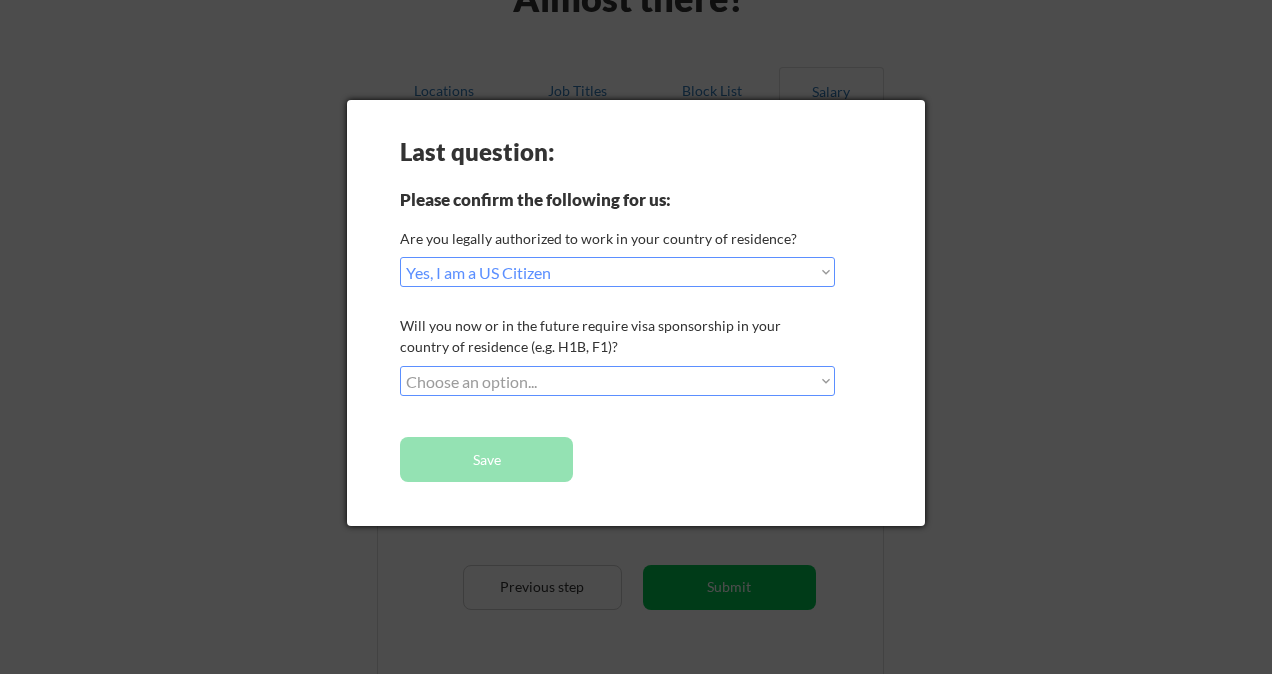 click on "Choose an option... No, I will not need sponsorship Yes, I will need sponsorship" at bounding box center [617, 381] 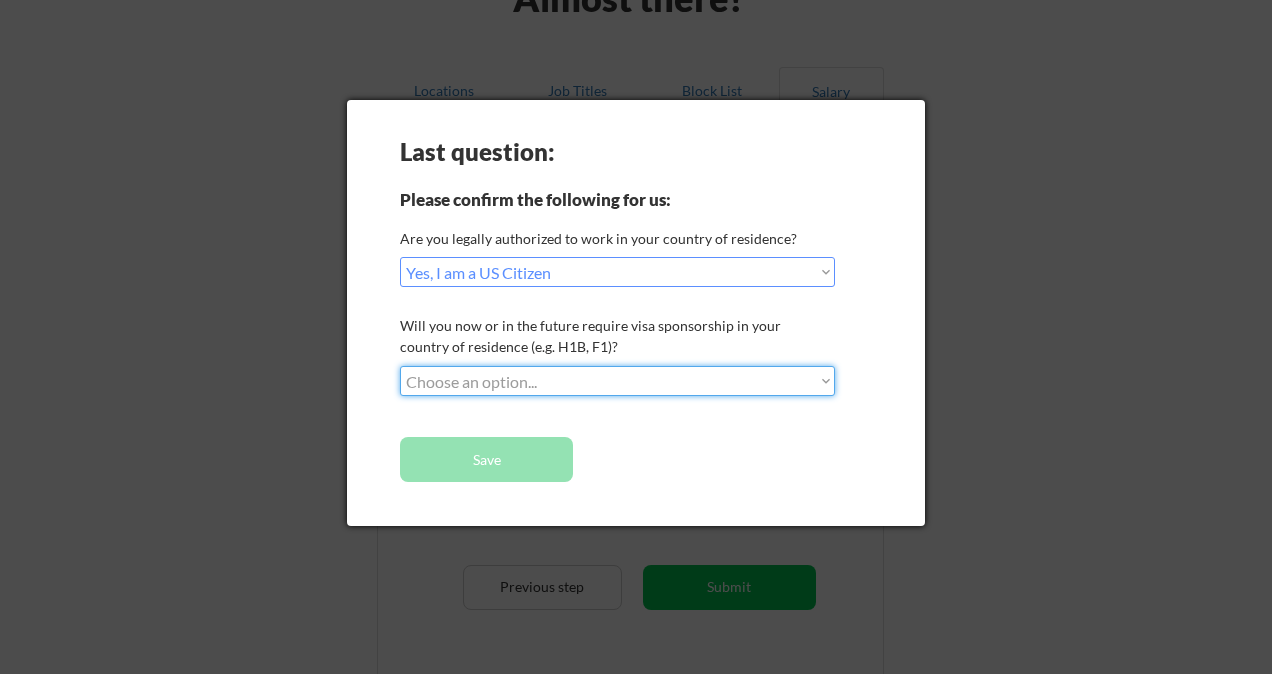 select on ""no__i_will_not_need_sponsorship"" 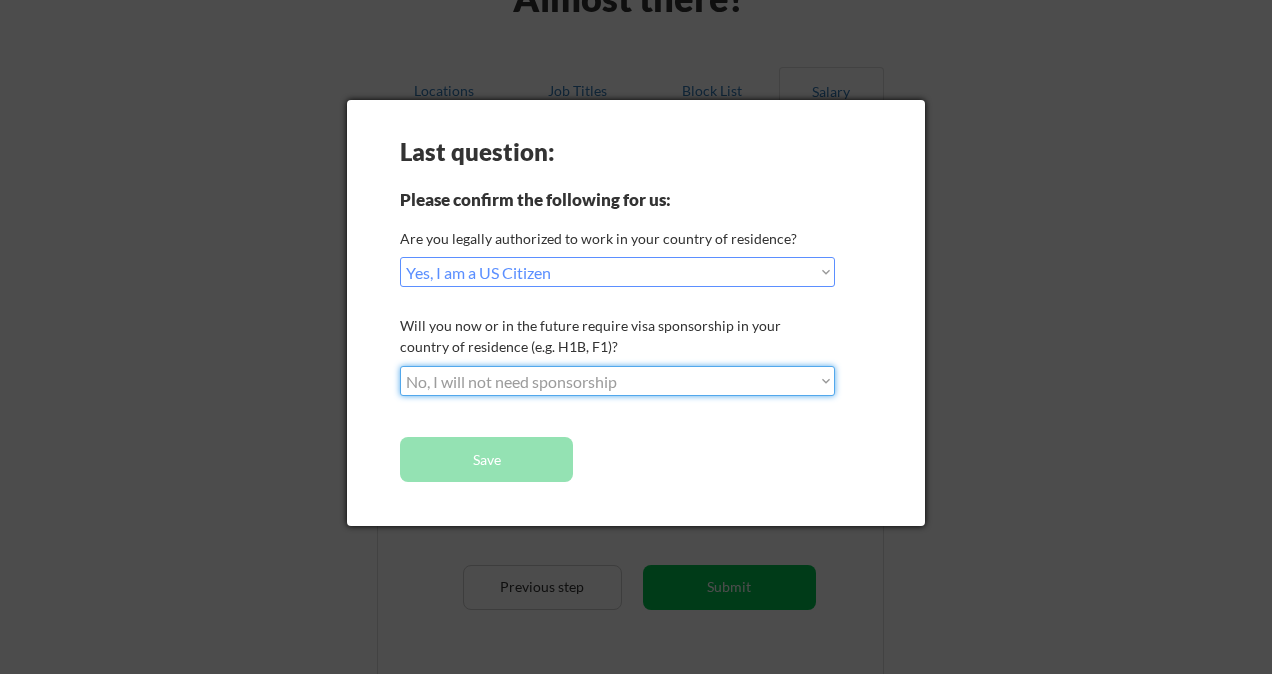 click on "Choose an option... No, I will not need sponsorship Yes, I will need sponsorship" at bounding box center (617, 381) 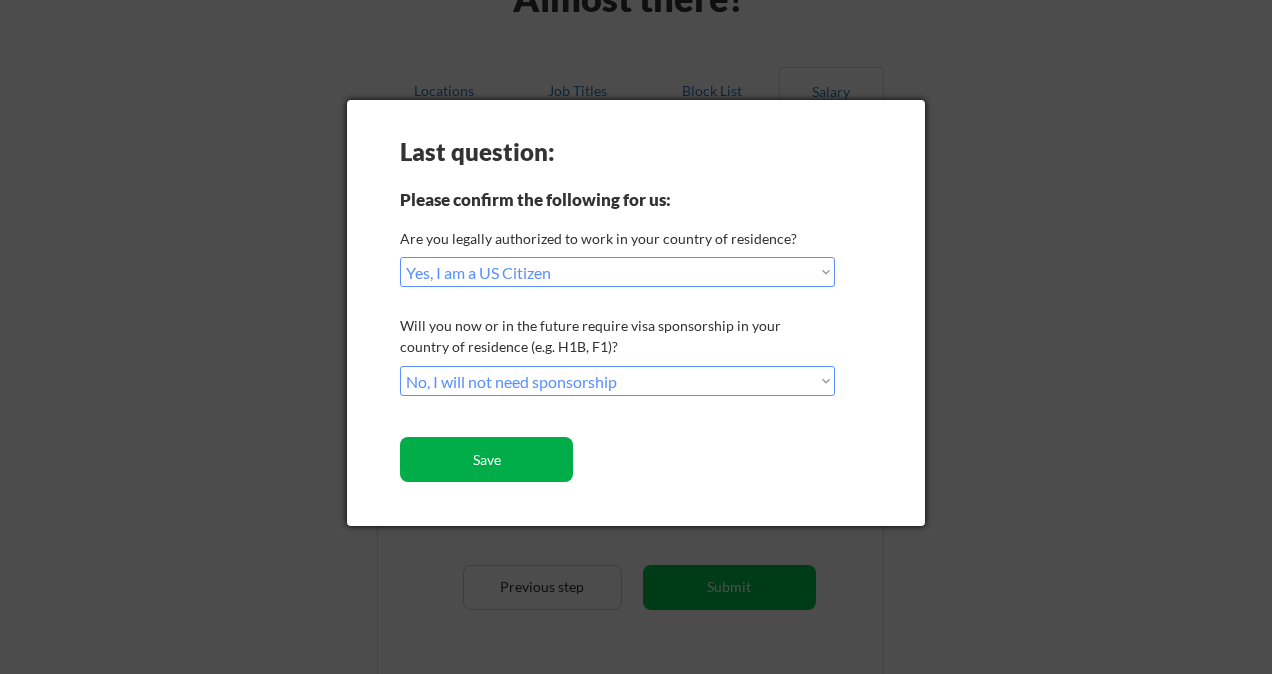 click on "Save" at bounding box center [486, 459] 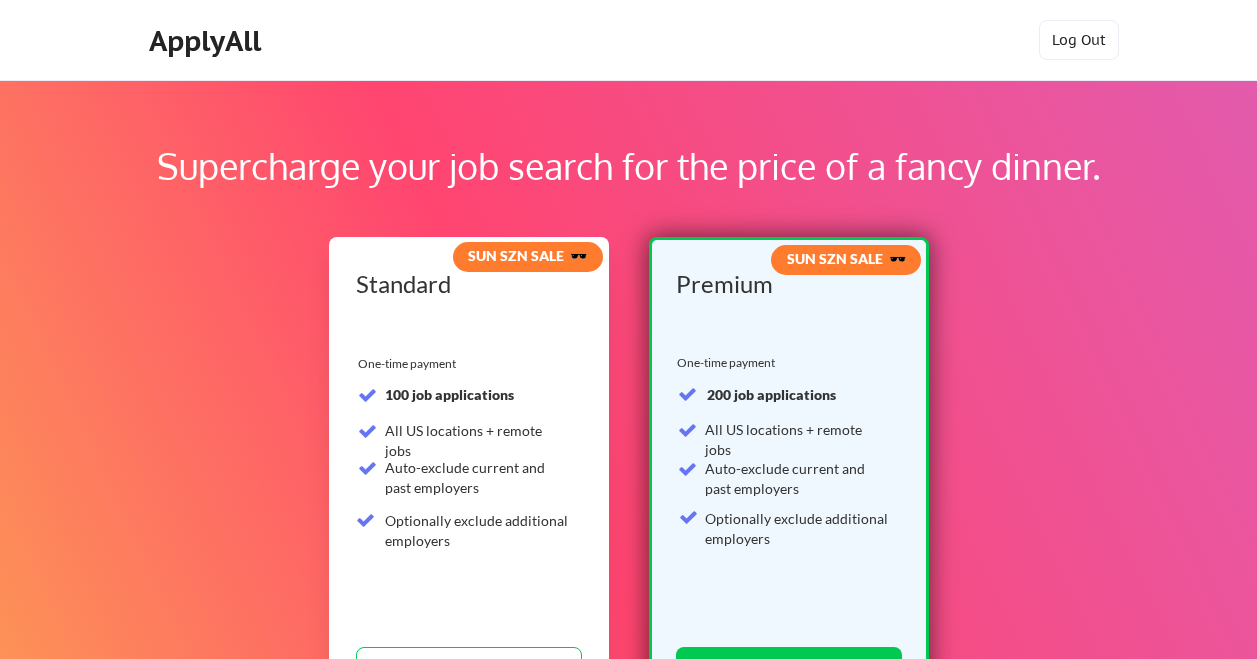 scroll, scrollTop: 0, scrollLeft: 0, axis: both 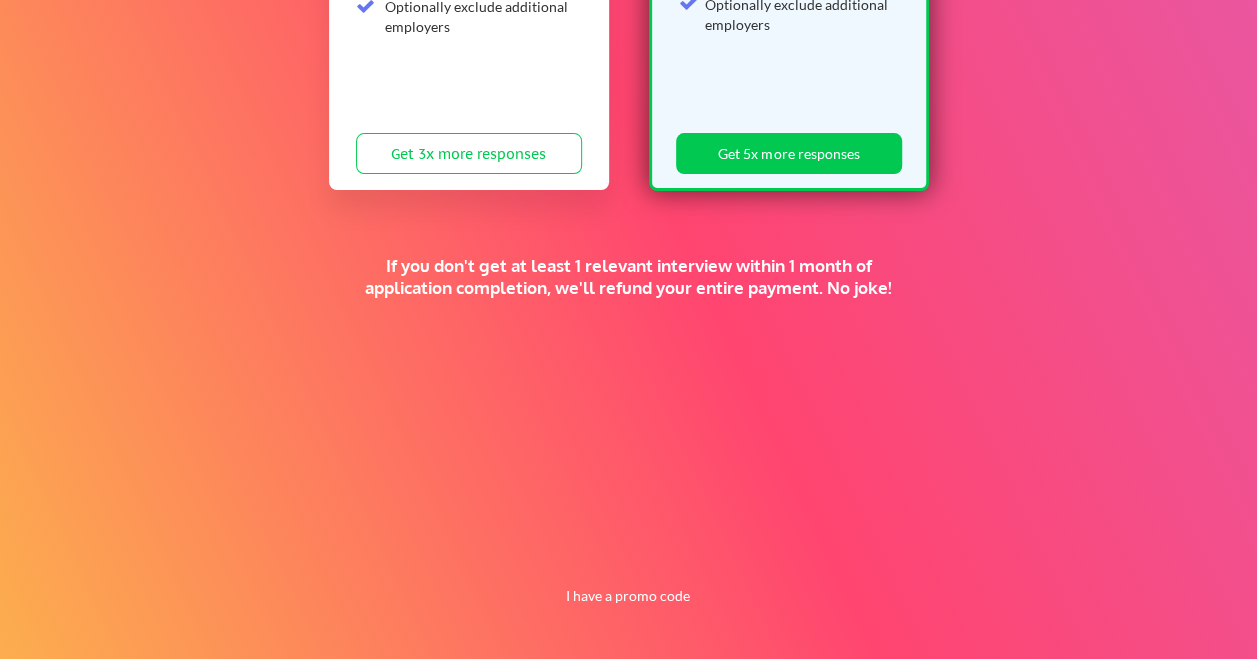 click on "Supercharge your job search for the price of a fancy dinner.  SUN SZN SALE  🕶️  Standard $239  $199 One-time payment 100 job applications All US locations + remote jobs Auto-exclude current and past employers Optionally exclude additional employers
Get 3x more responses  SUN SZN SALE  🕶️  Premium $299  $259 One-time payment 200 job applications   All US locations + remote jobs Auto-exclude current and past employers Optionally exclude additional employers
Get 5x more responses If you don't get at least 1 relevant interview within 1 month of application completion, we'll refund your entire payment. No joke! I have a promo code" at bounding box center [628, 112] 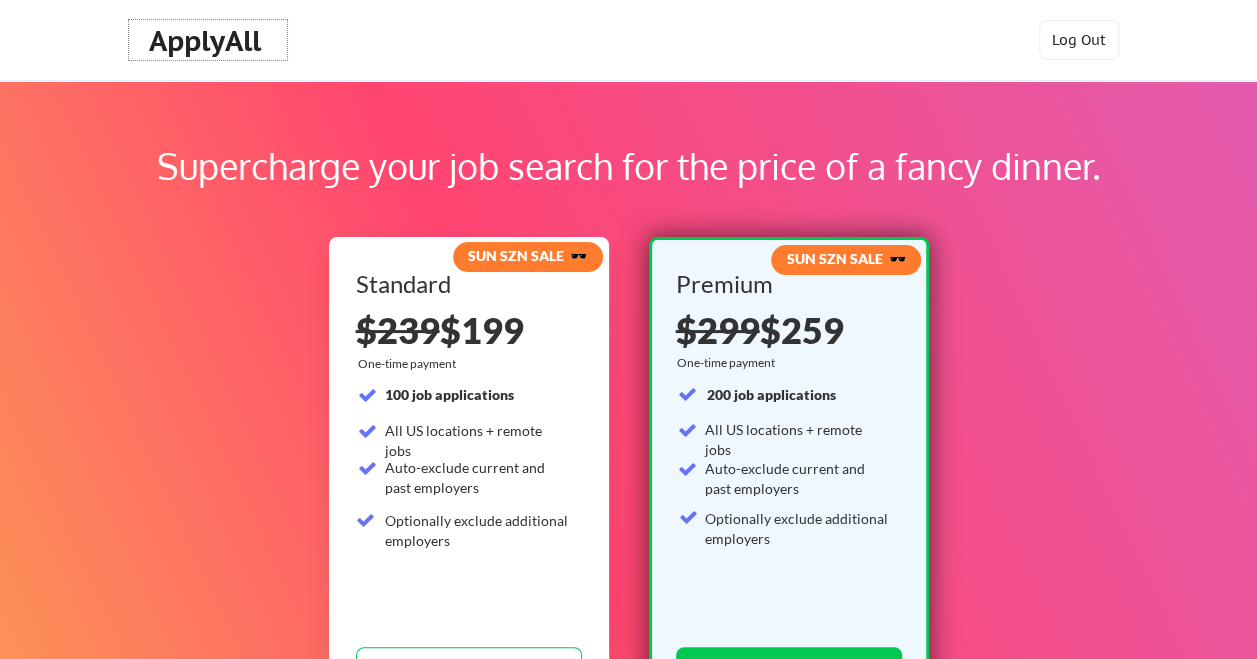 click on "ApplyAll" at bounding box center [208, 41] 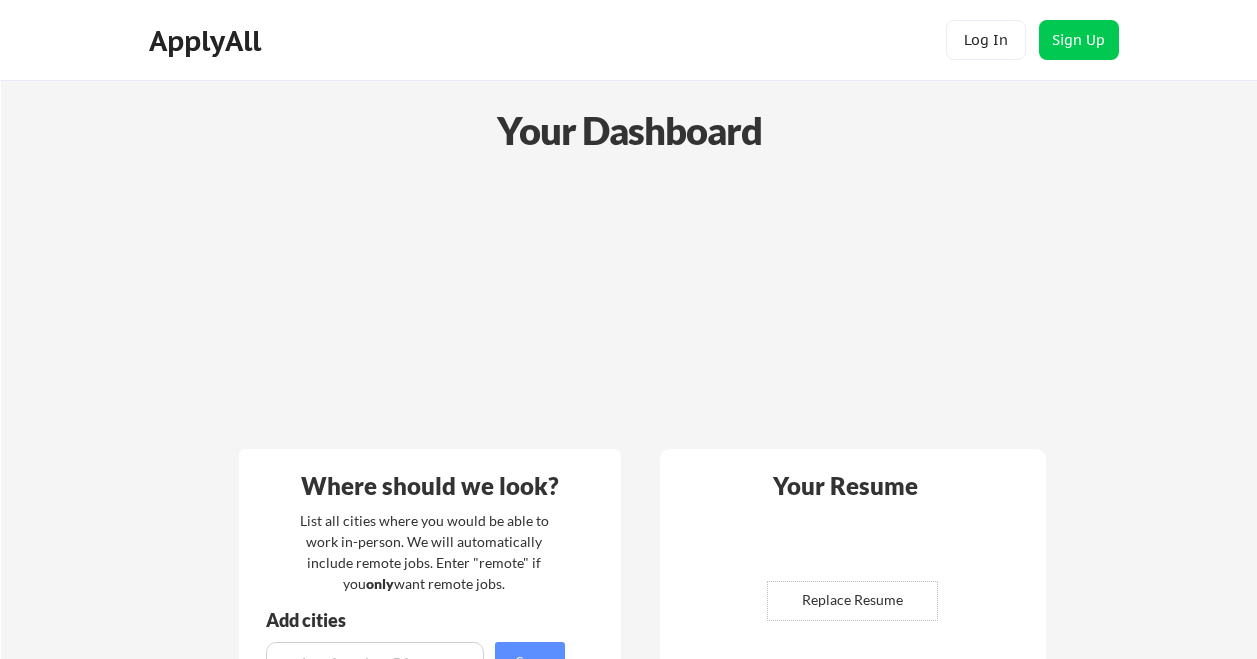 scroll, scrollTop: 0, scrollLeft: 0, axis: both 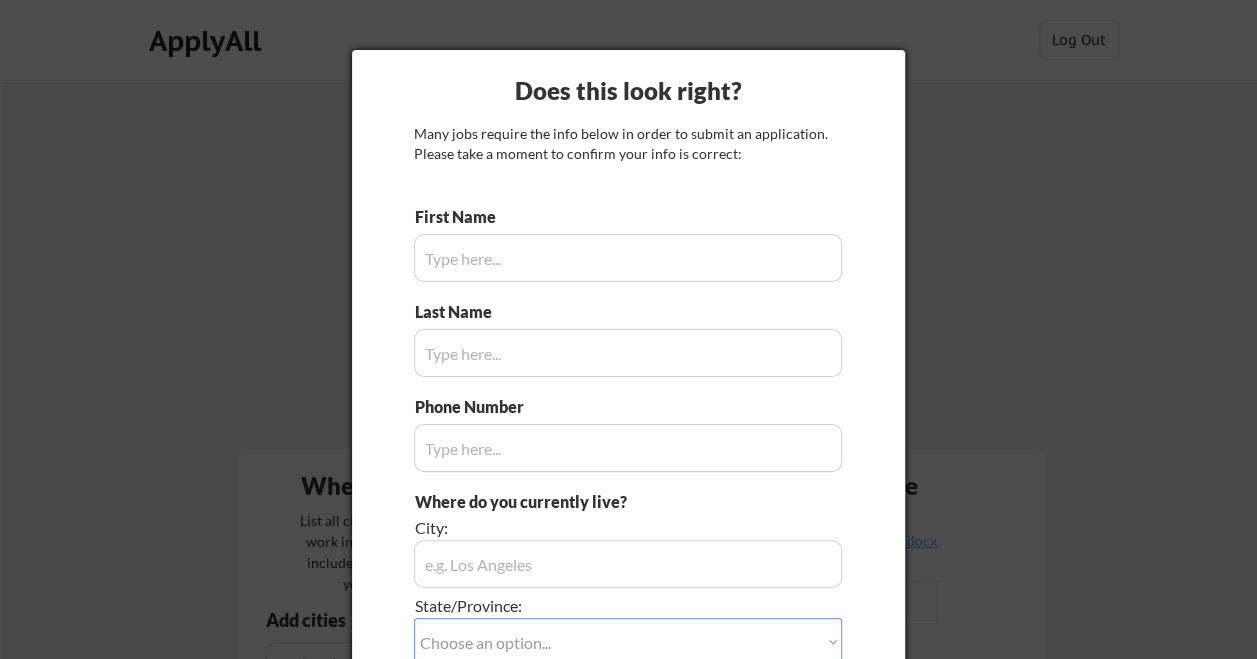 click at bounding box center (628, 329) 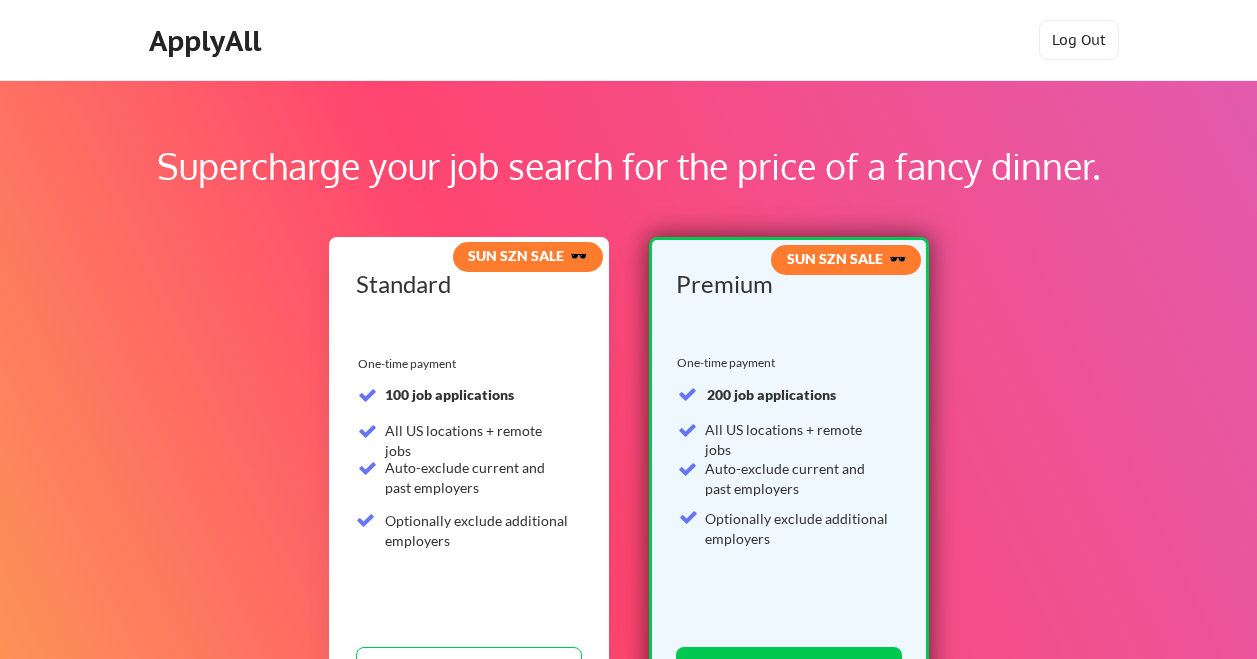 scroll, scrollTop: 0, scrollLeft: 0, axis: both 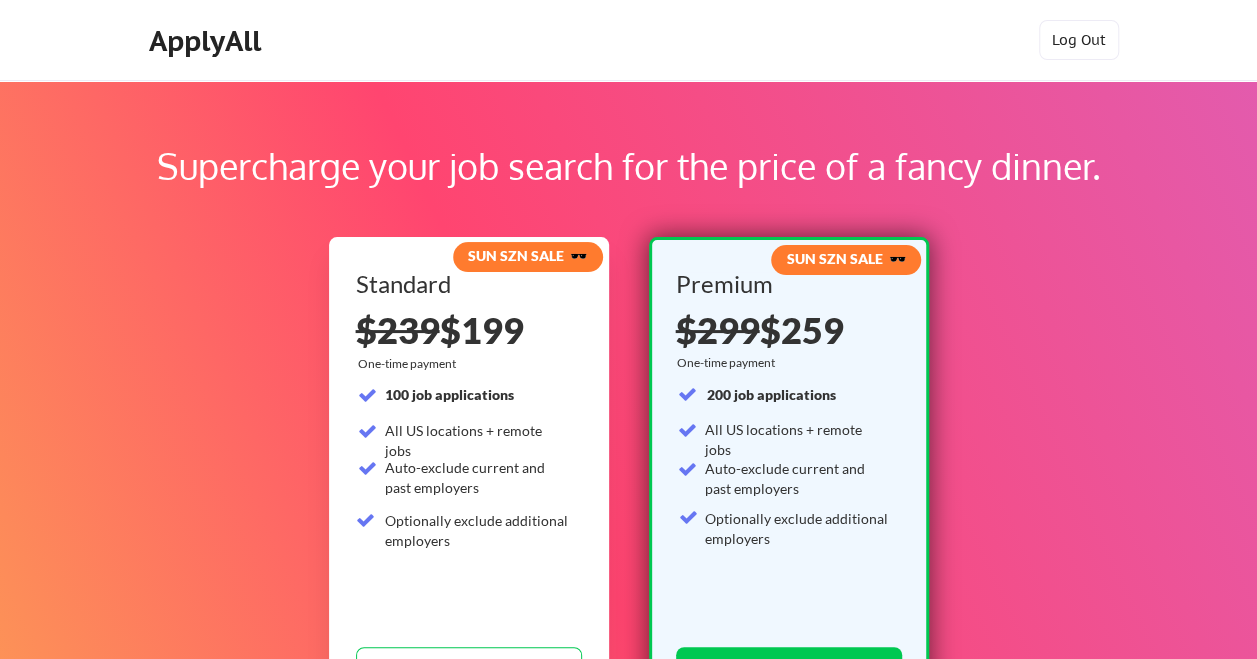 click on "ApplyAll Log In Sign Up Log Out" at bounding box center [628, 40] 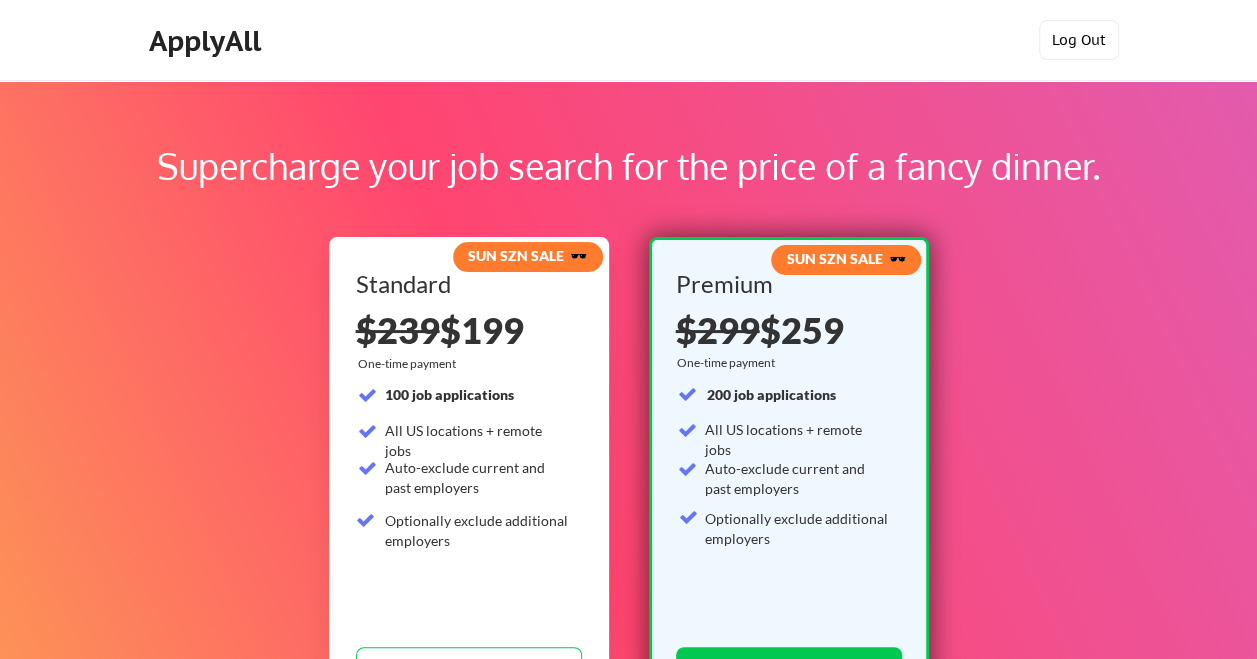click on "Log Out" at bounding box center [1079, 40] 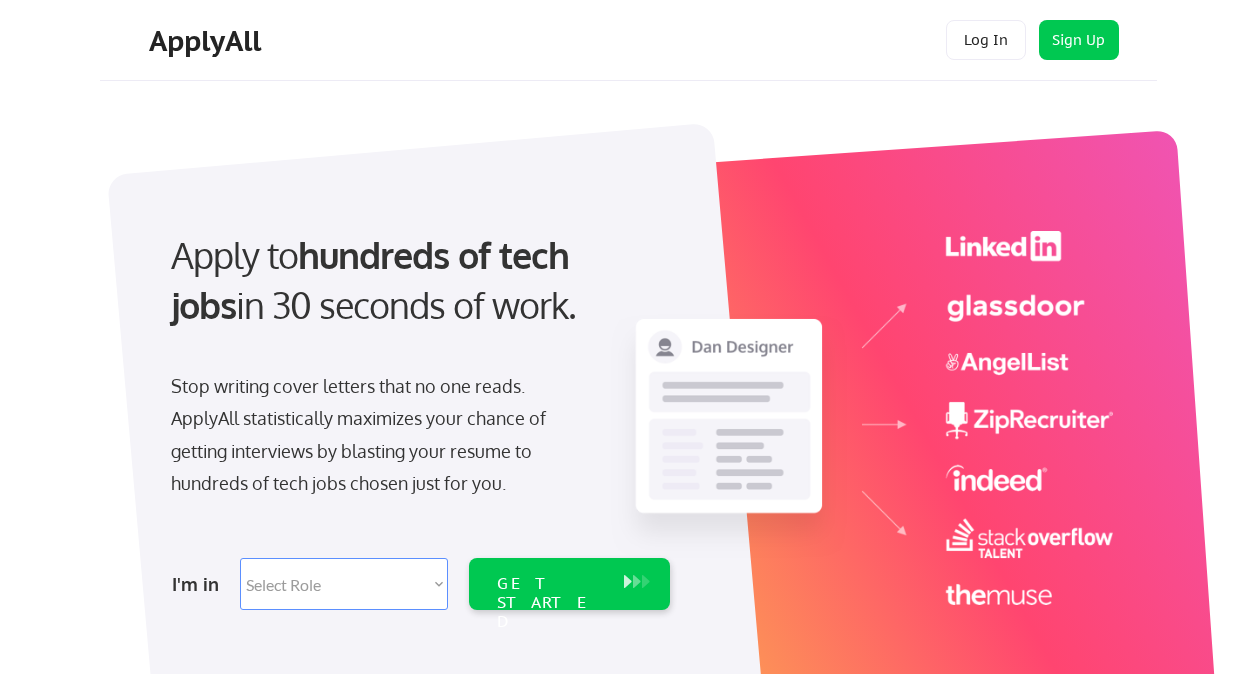 scroll, scrollTop: 0, scrollLeft: 0, axis: both 